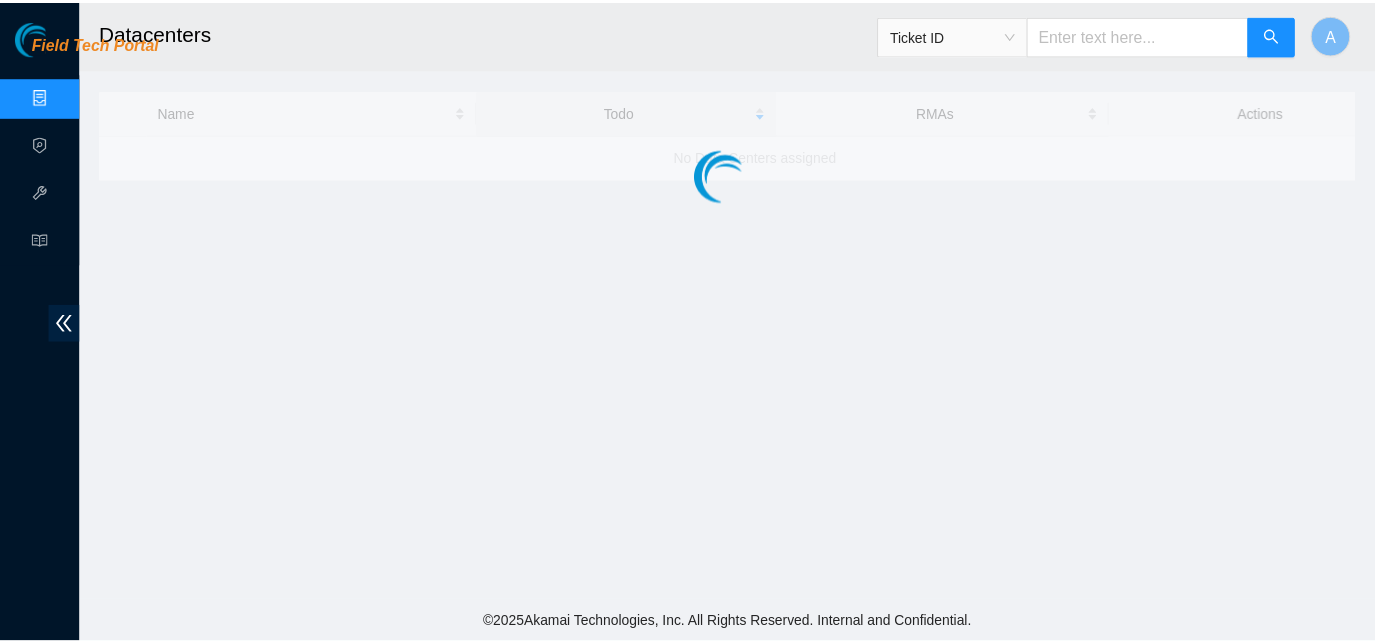 scroll, scrollTop: 0, scrollLeft: 0, axis: both 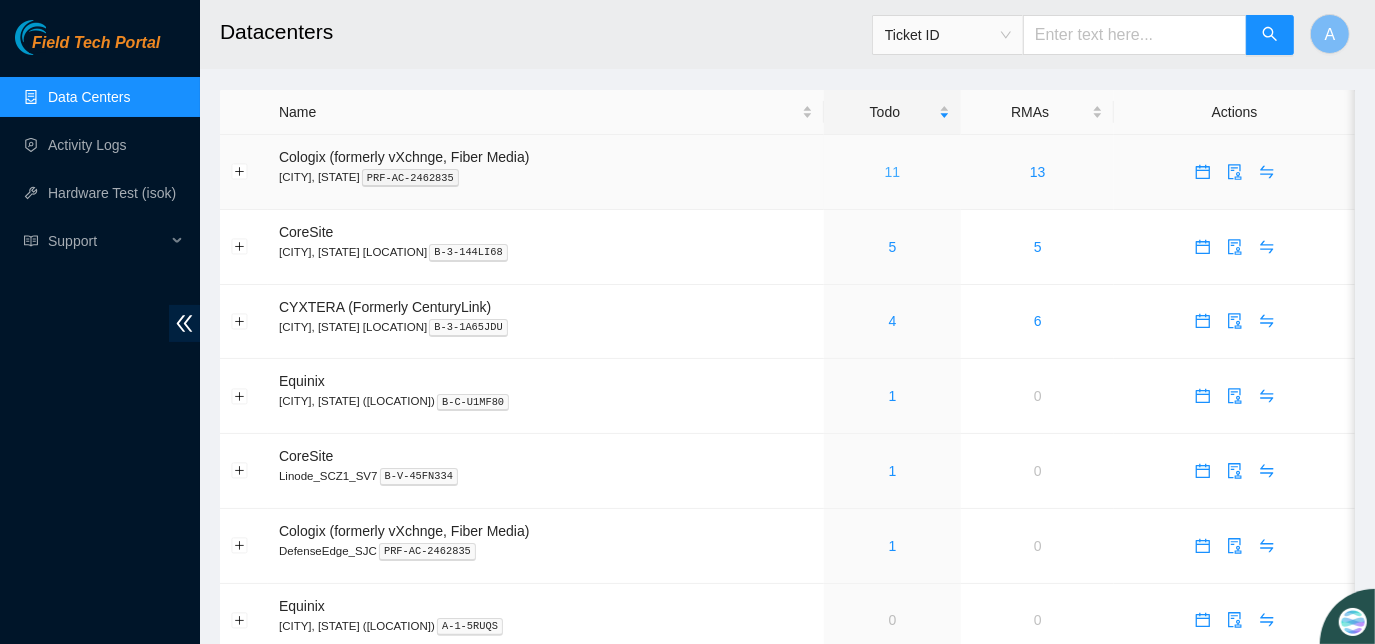 click on "11" at bounding box center [893, 172] 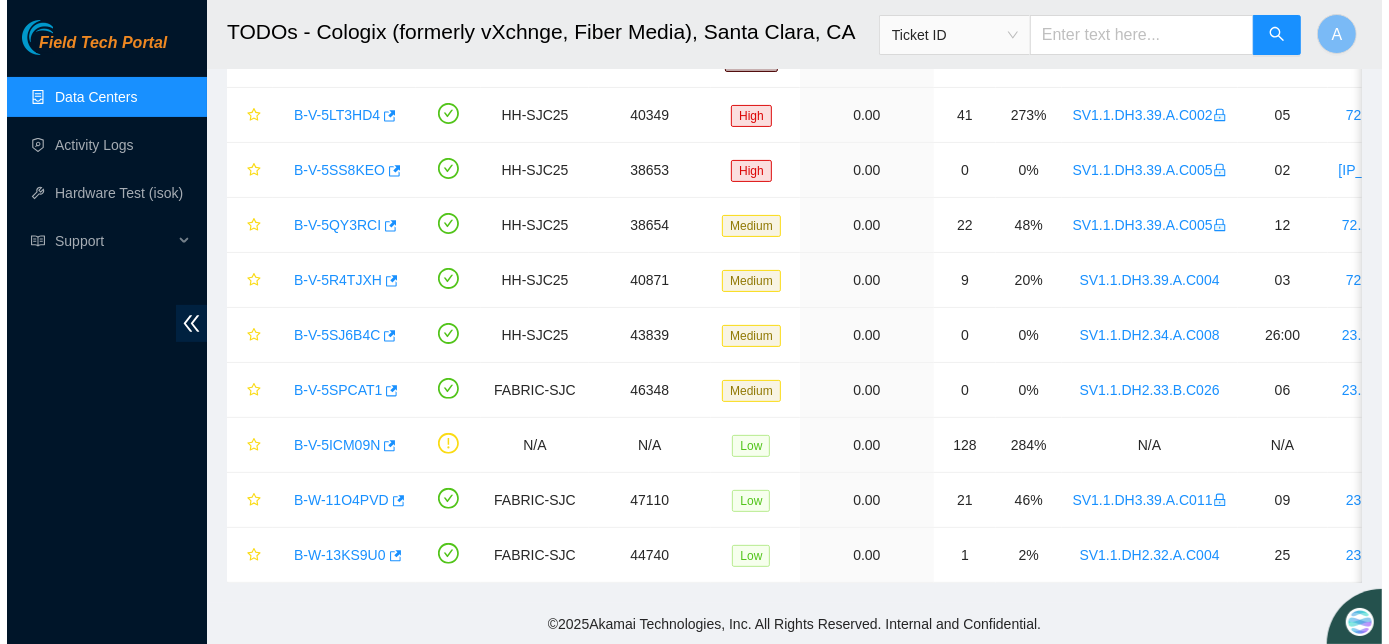 scroll, scrollTop: 240, scrollLeft: 0, axis: vertical 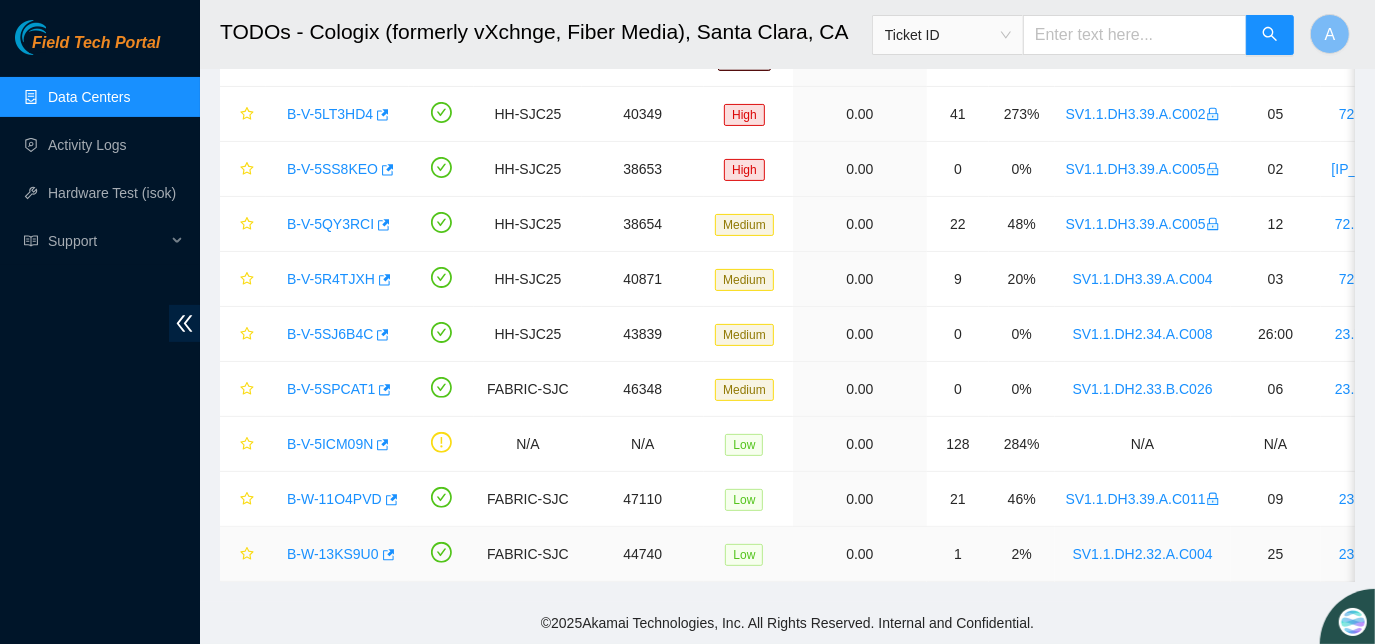 click on "B-W-13KS9U0" at bounding box center [333, 554] 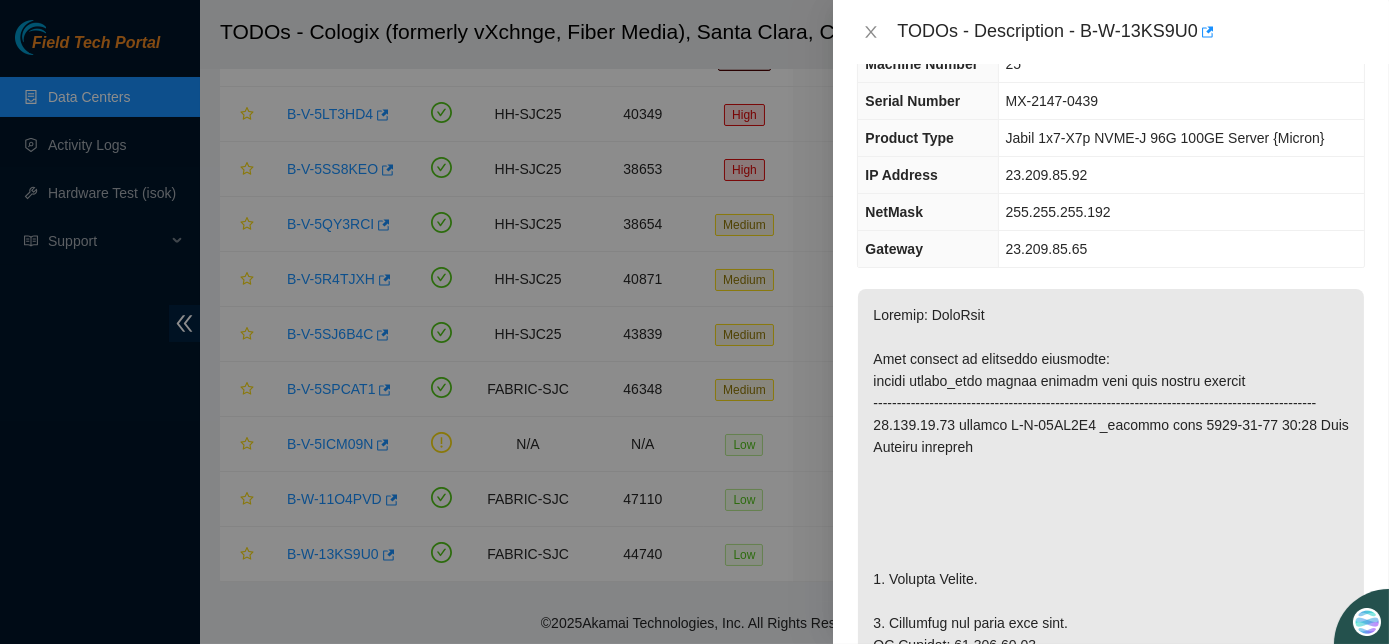 scroll, scrollTop: 0, scrollLeft: 0, axis: both 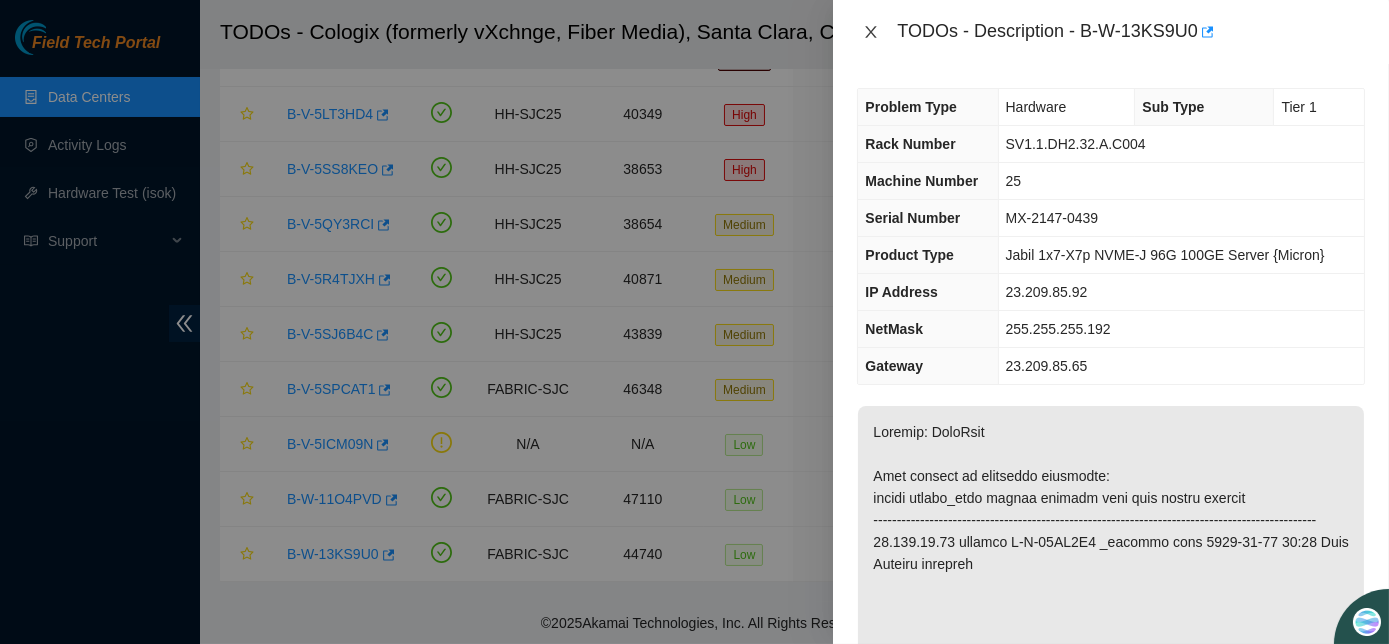click 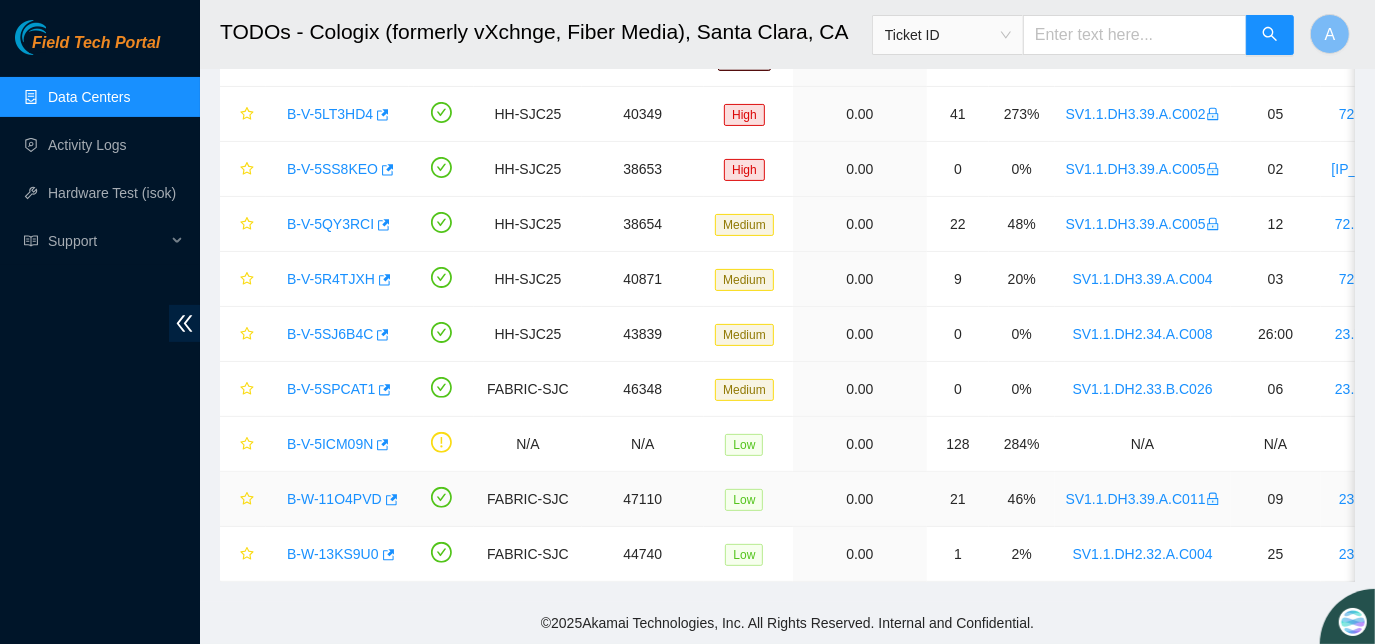 click on "B-W-11O4PVD" at bounding box center (334, 499) 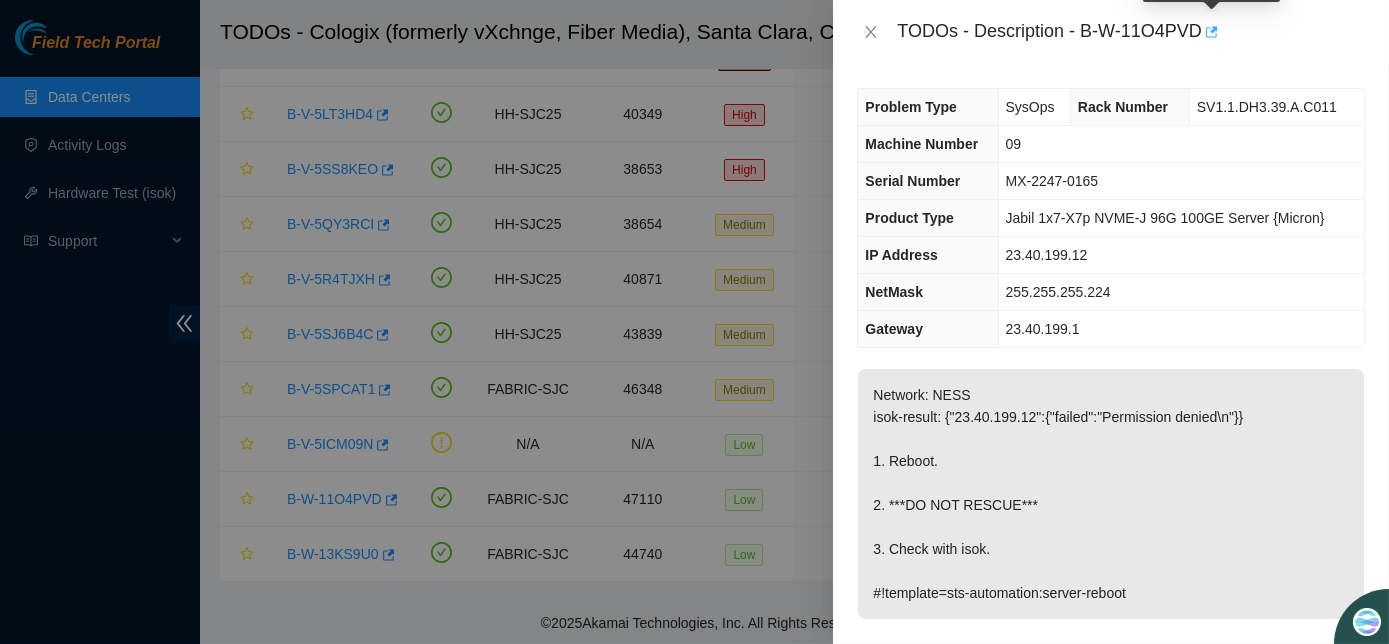click at bounding box center [1210, 32] 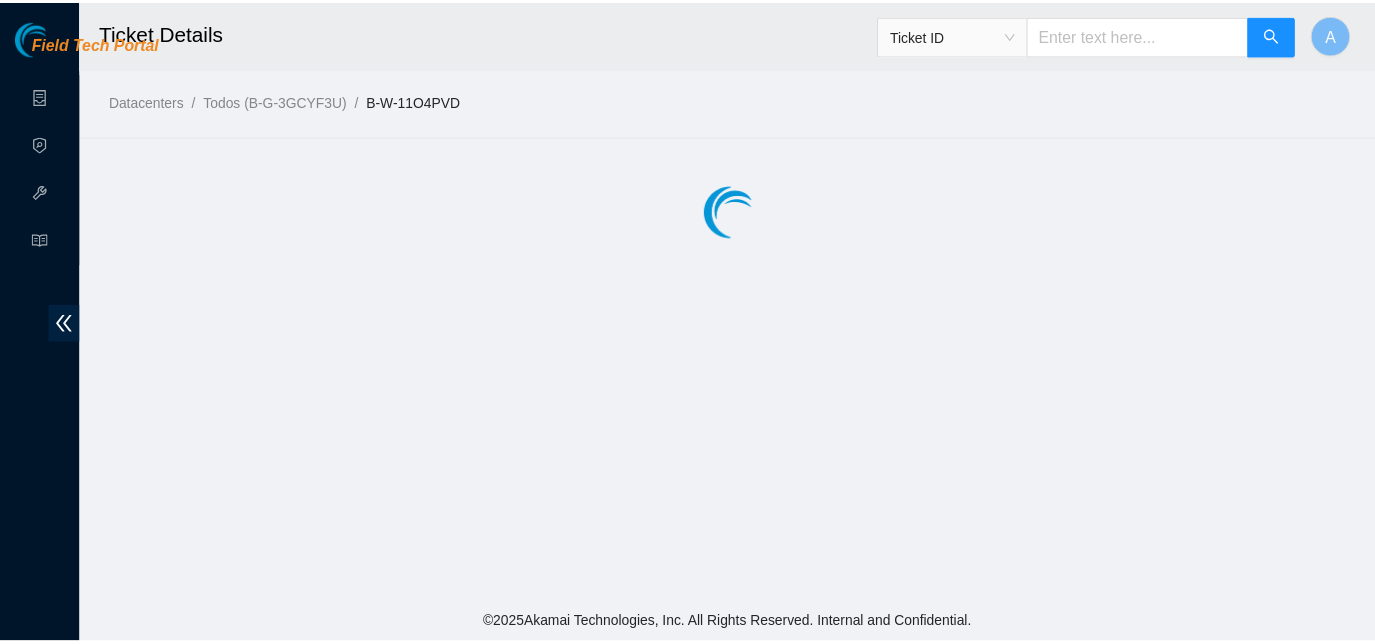 scroll, scrollTop: 0, scrollLeft: 0, axis: both 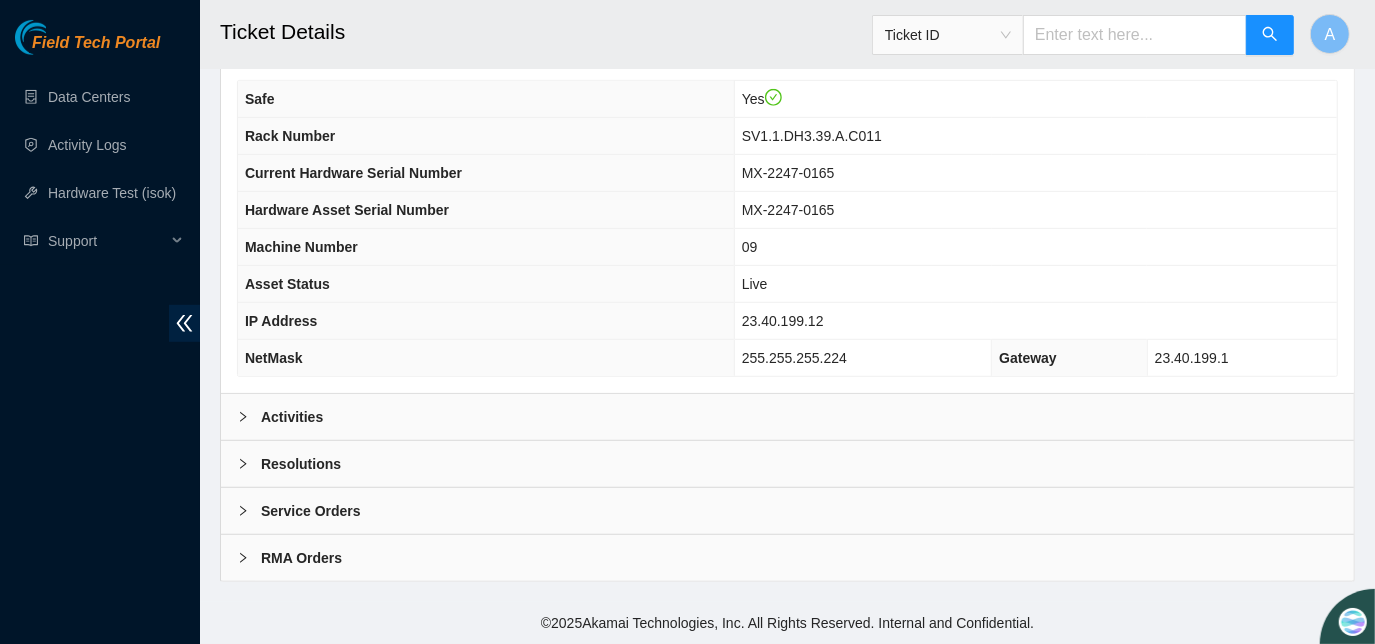 click at bounding box center (249, 417) 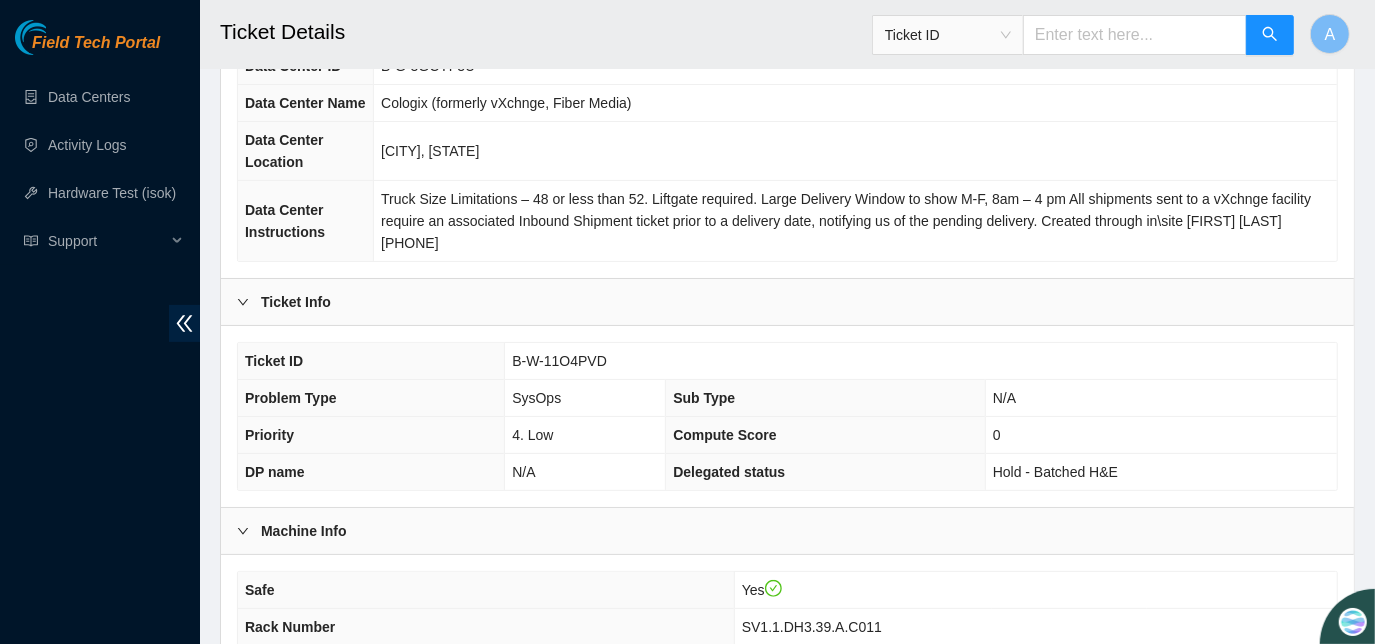 scroll, scrollTop: 175, scrollLeft: 0, axis: vertical 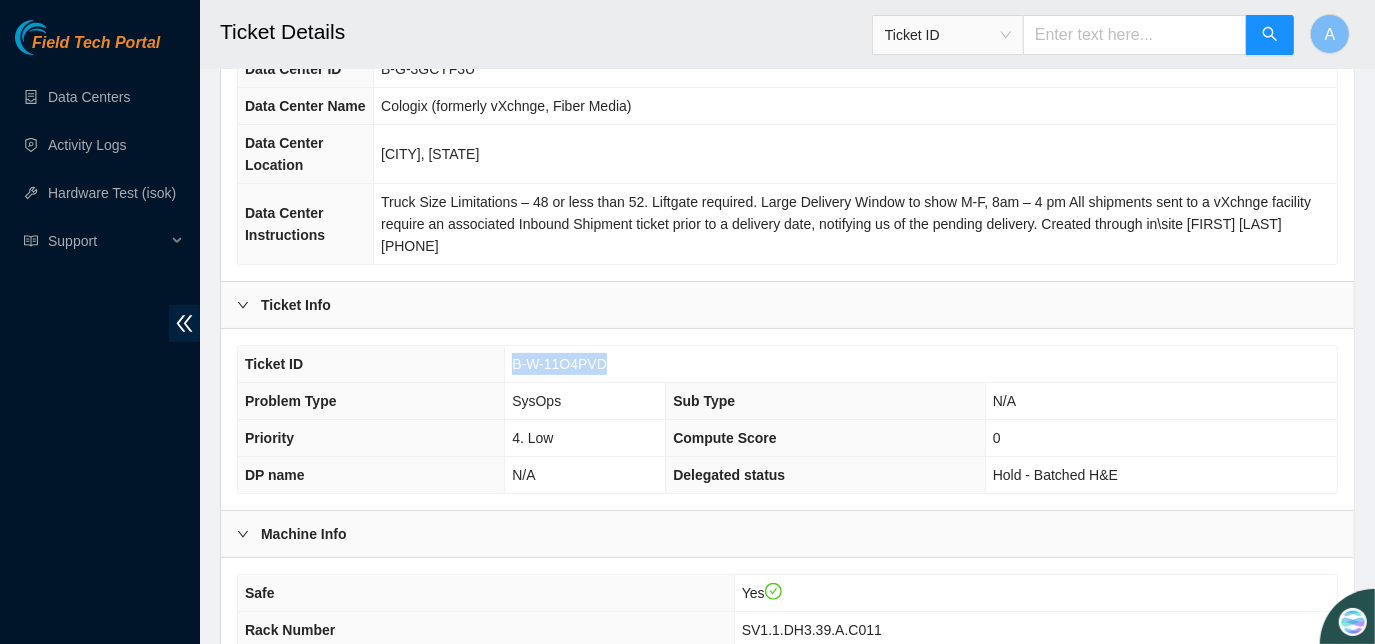 drag, startPoint x: 512, startPoint y: 380, endPoint x: 624, endPoint y: 385, distance: 112.11155 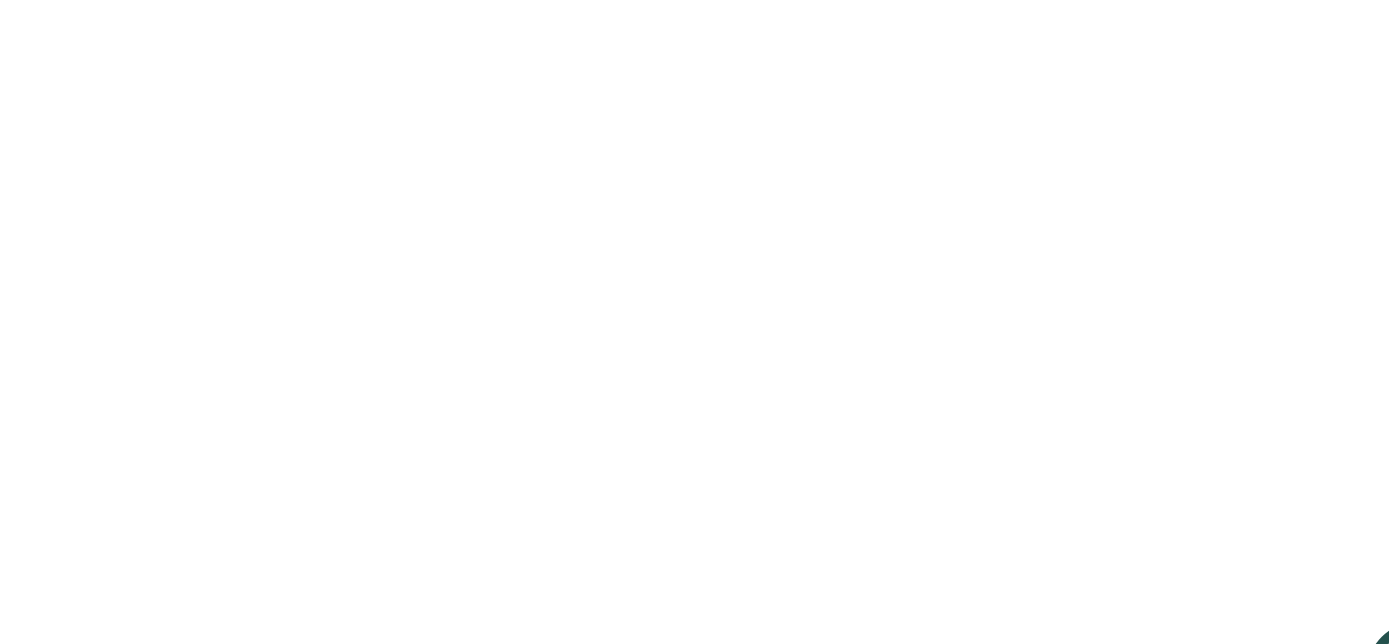 scroll, scrollTop: 0, scrollLeft: 0, axis: both 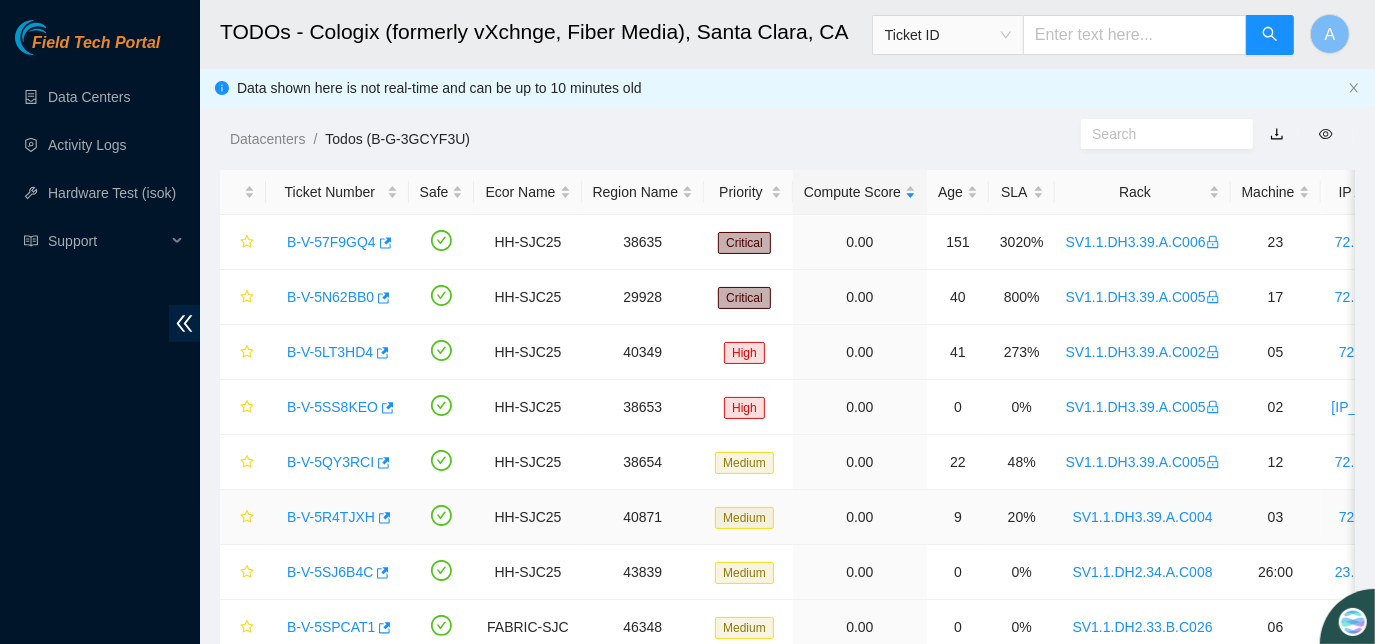 click on "B-V-5R4TJXH" at bounding box center [331, 517] 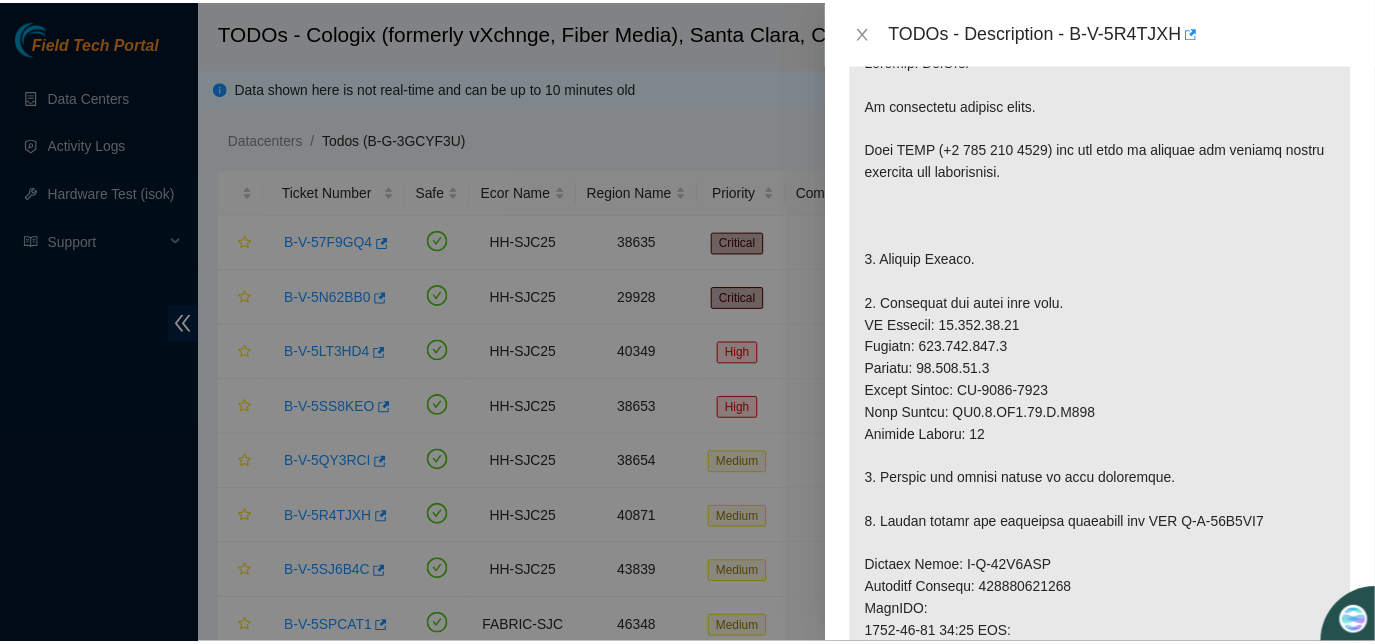 scroll, scrollTop: 352, scrollLeft: 0, axis: vertical 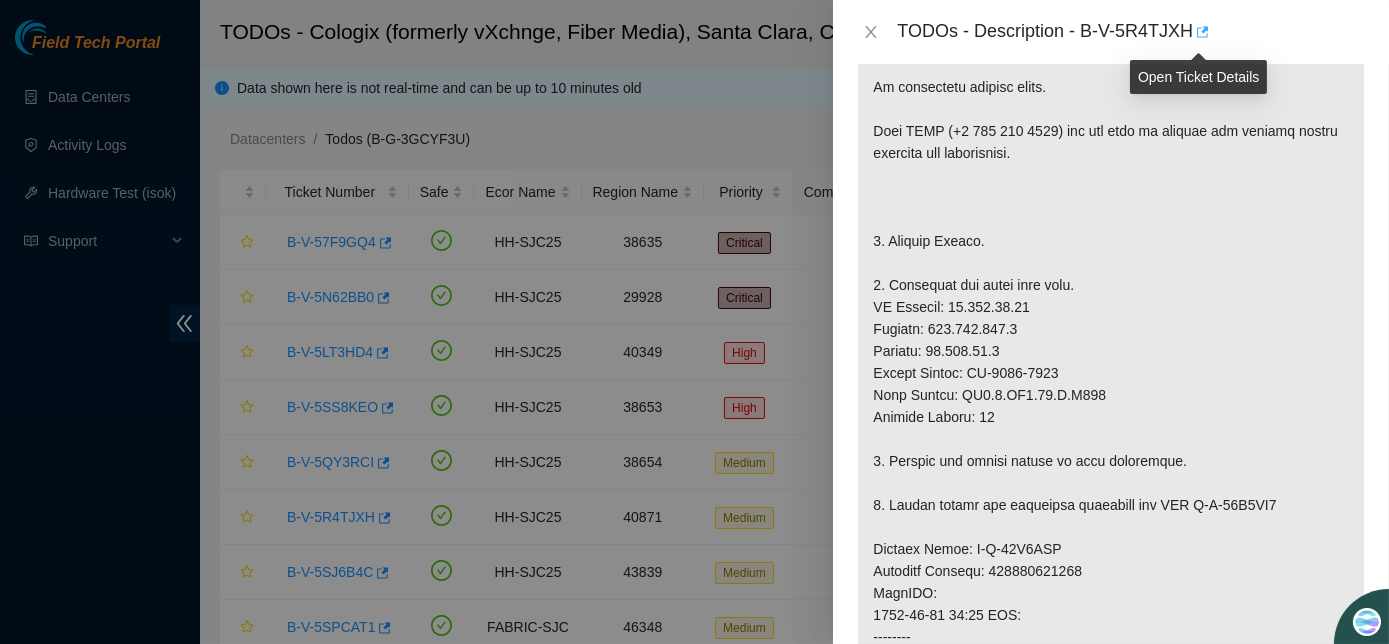 click at bounding box center (1201, 32) 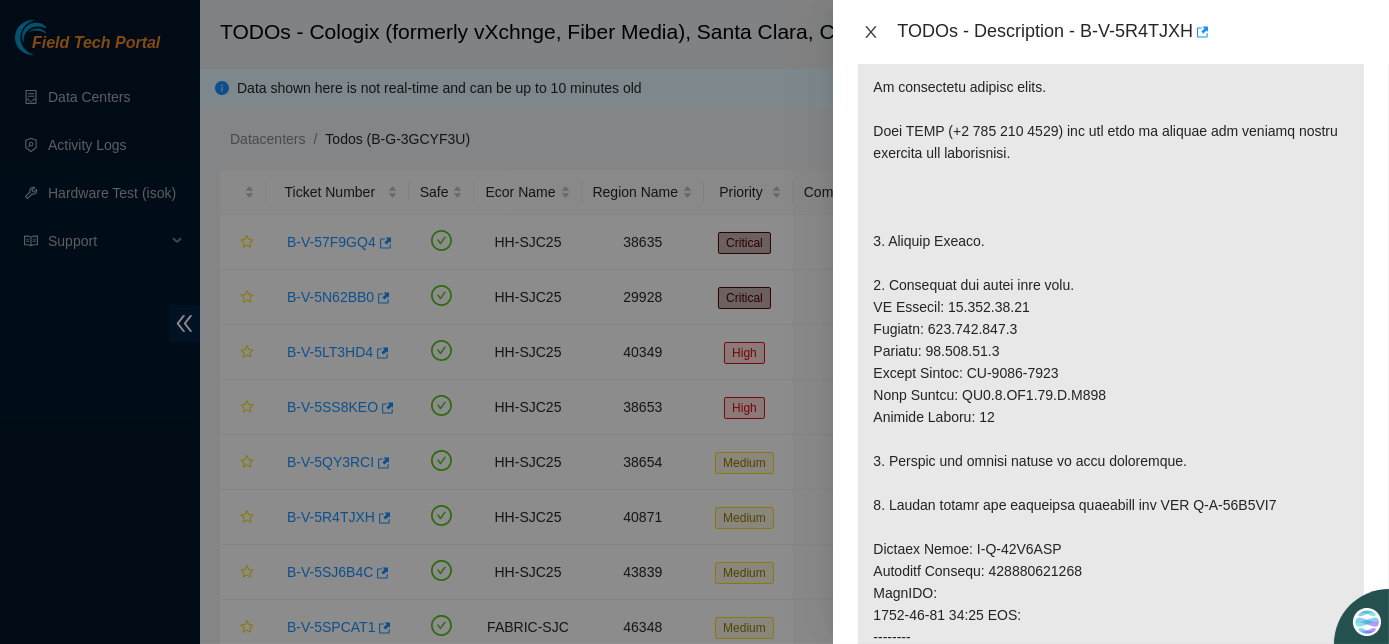 click 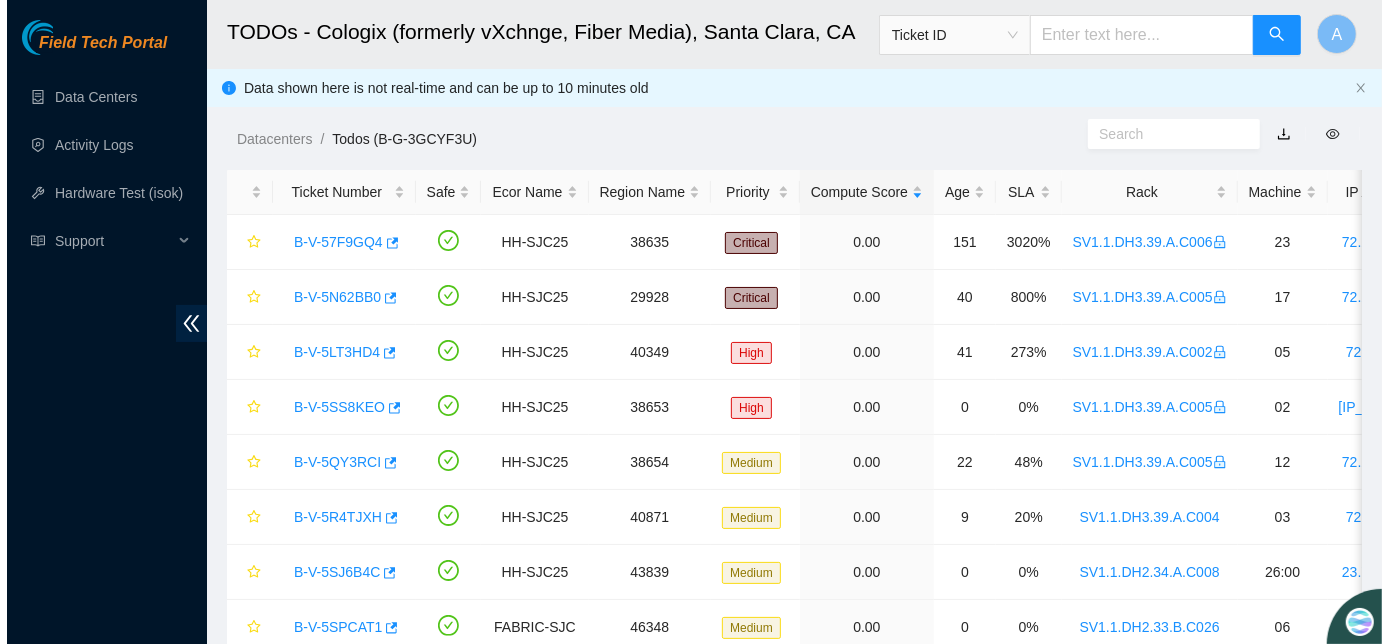 scroll, scrollTop: 418, scrollLeft: 0, axis: vertical 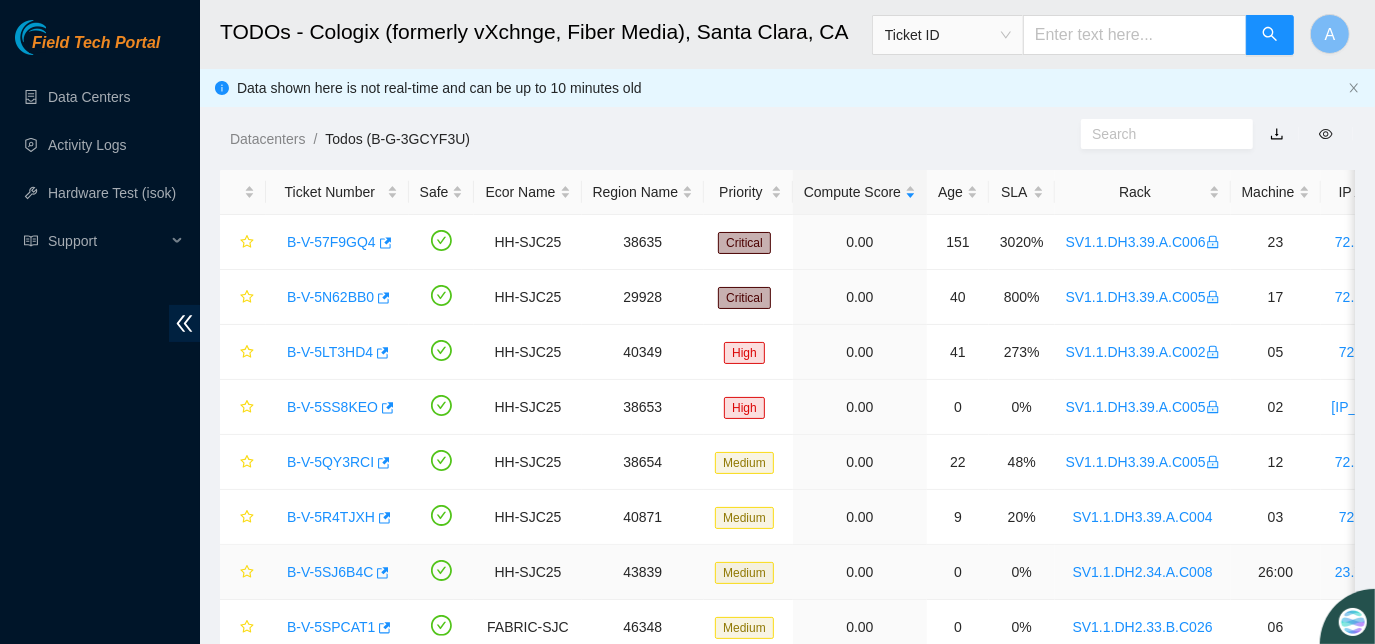 click on "B-V-5SJ6B4C" at bounding box center [330, 572] 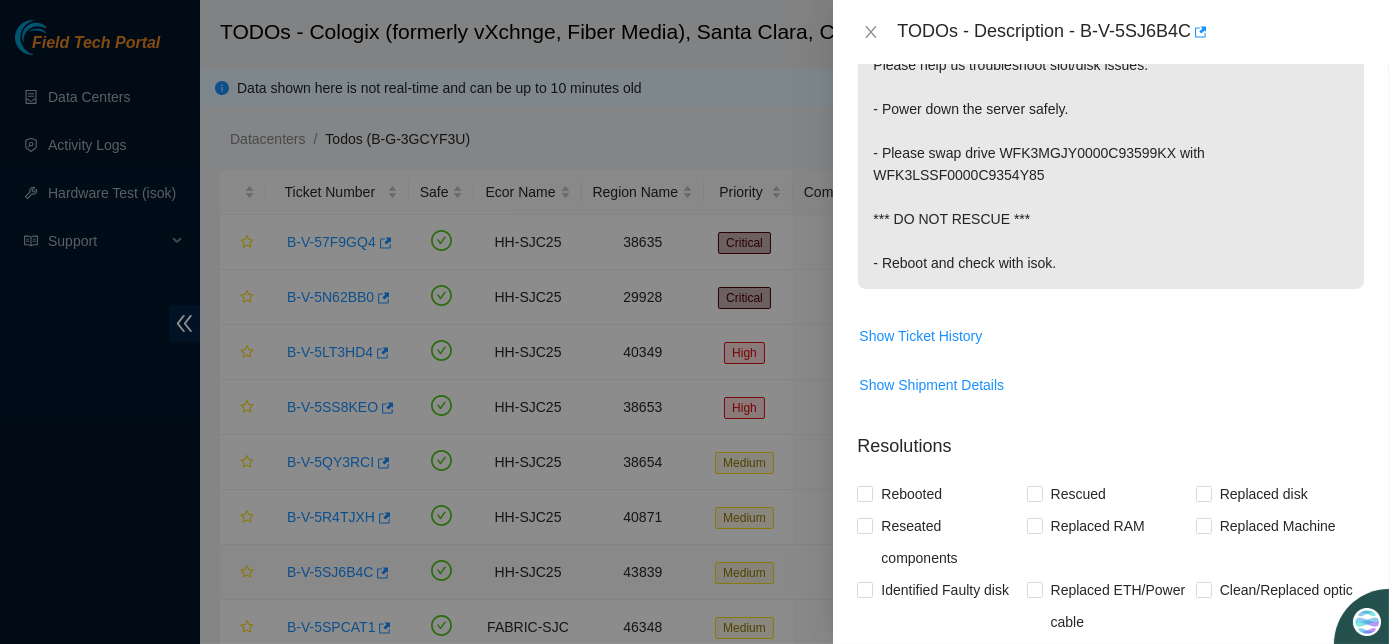 scroll, scrollTop: 352, scrollLeft: 0, axis: vertical 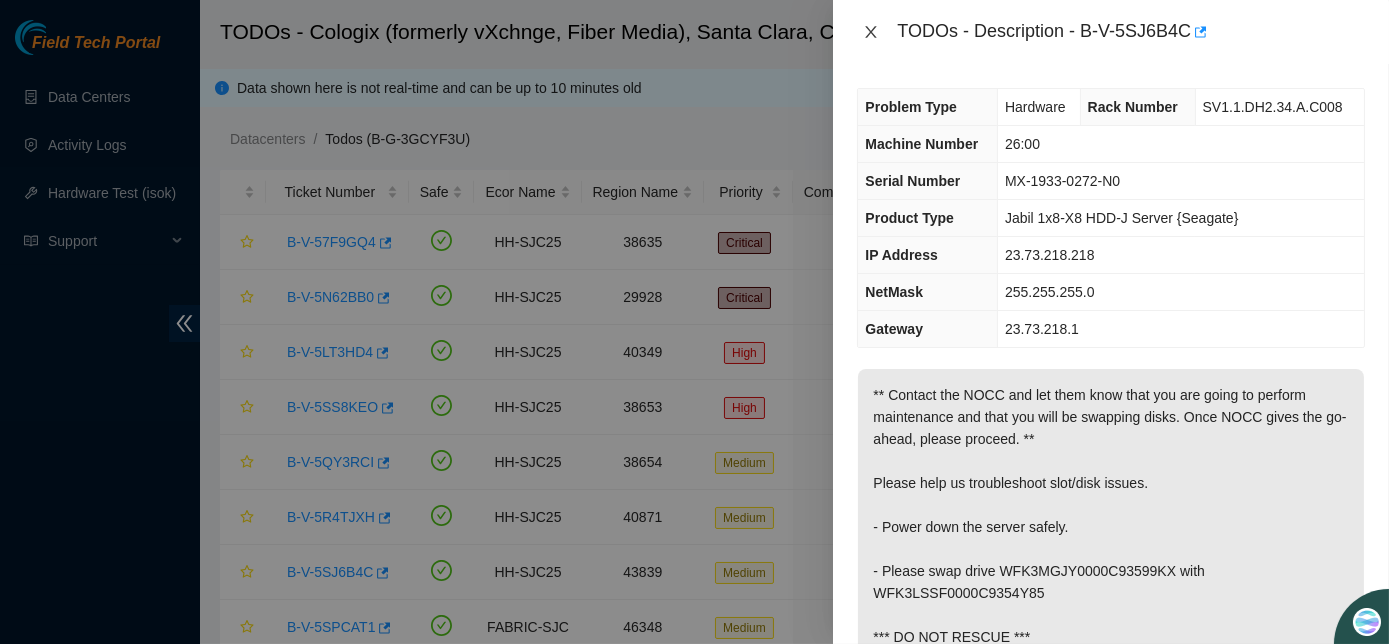click 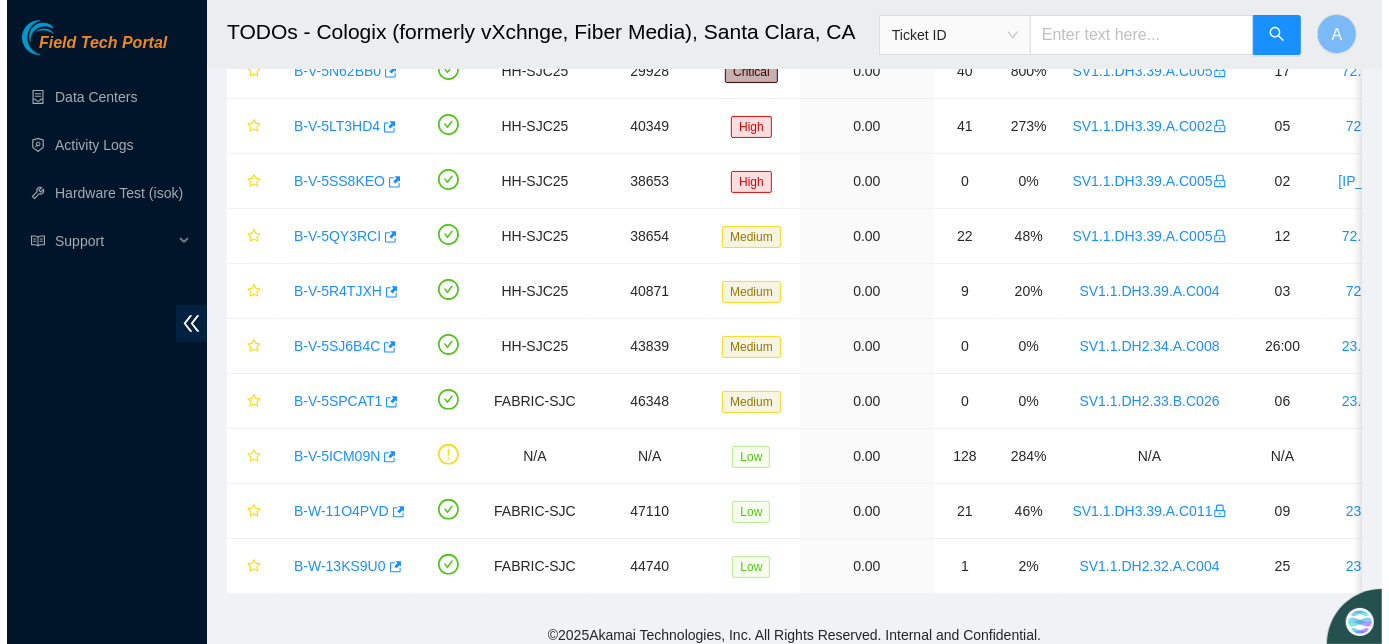 scroll, scrollTop: 248, scrollLeft: 0, axis: vertical 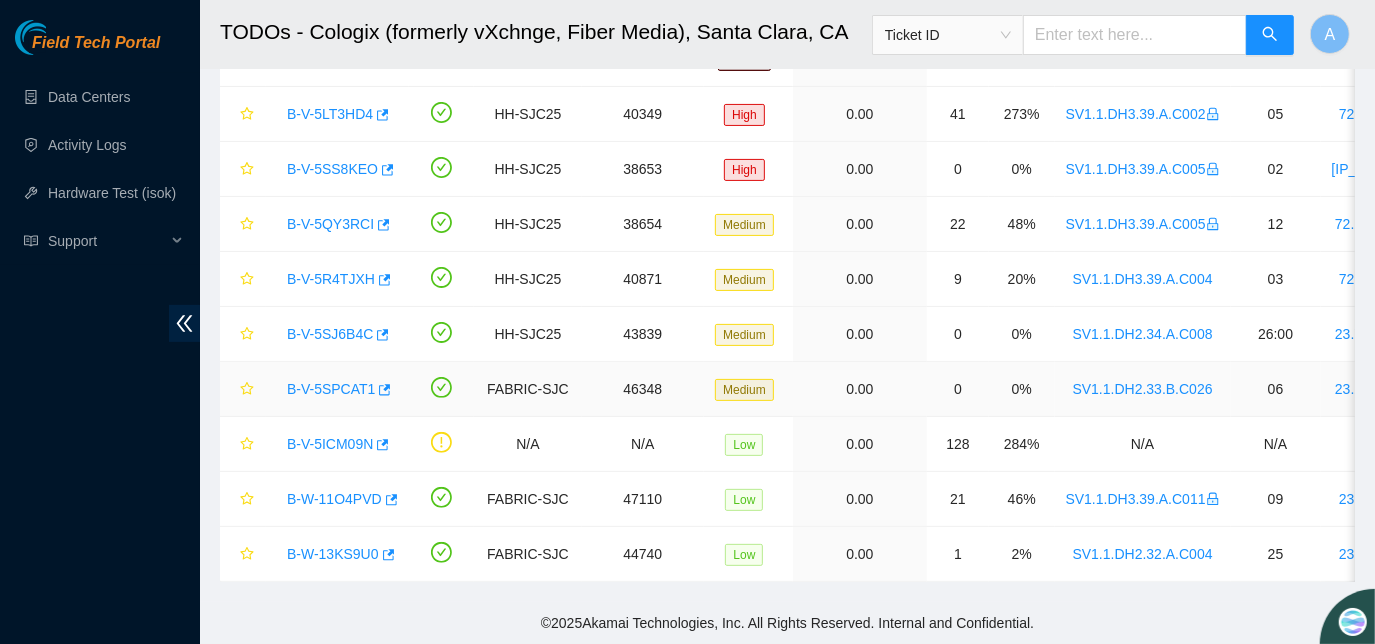 click on "B-V-5SPCAT1" at bounding box center (331, 389) 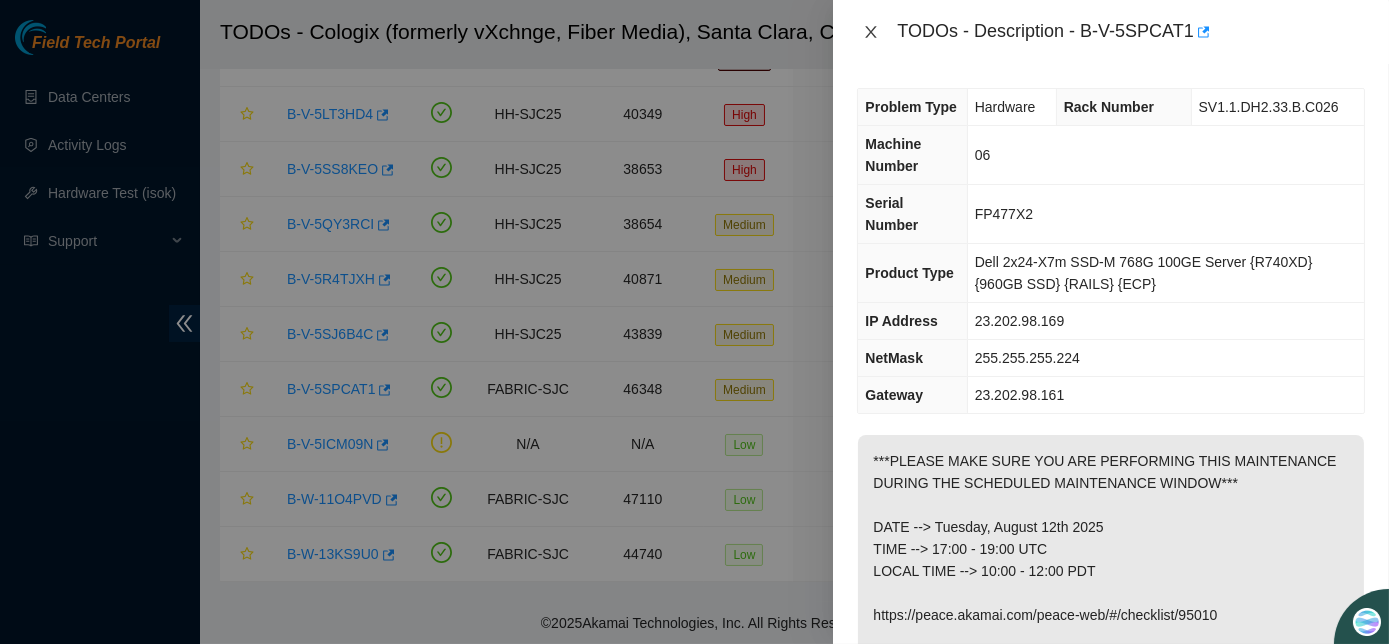 click 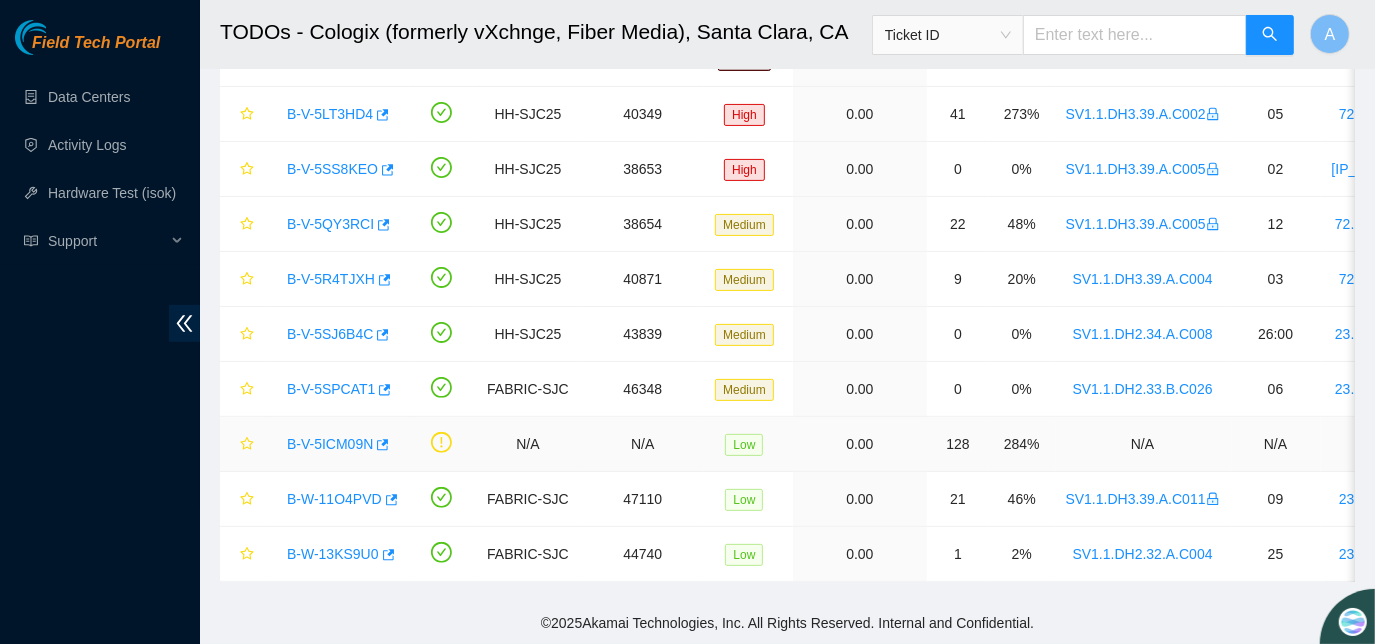 click on "B-V-5ICM09N" at bounding box center (330, 444) 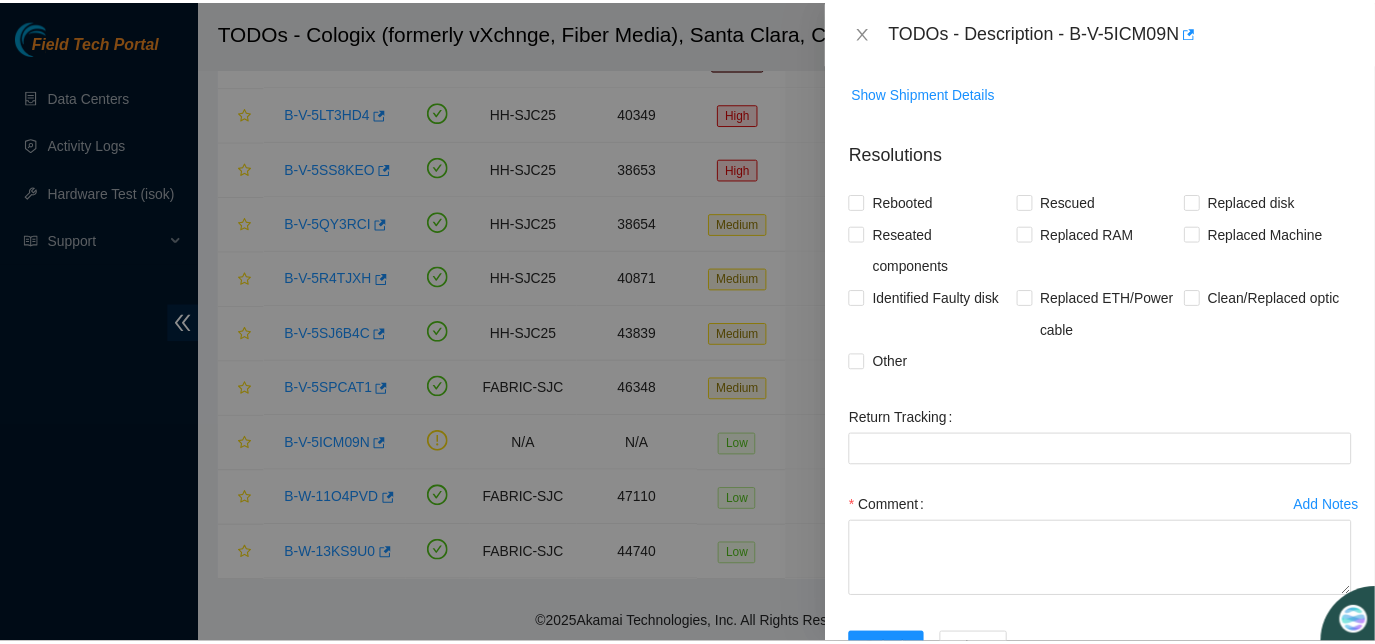 scroll, scrollTop: 469, scrollLeft: 0, axis: vertical 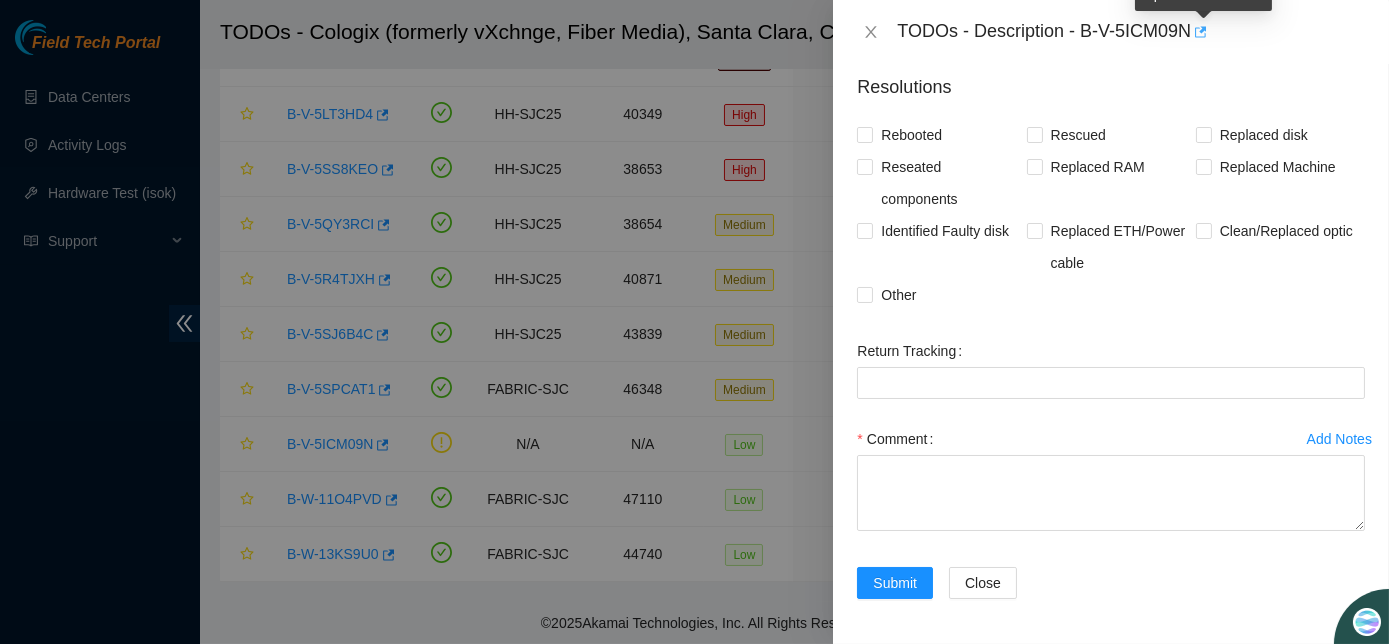 click 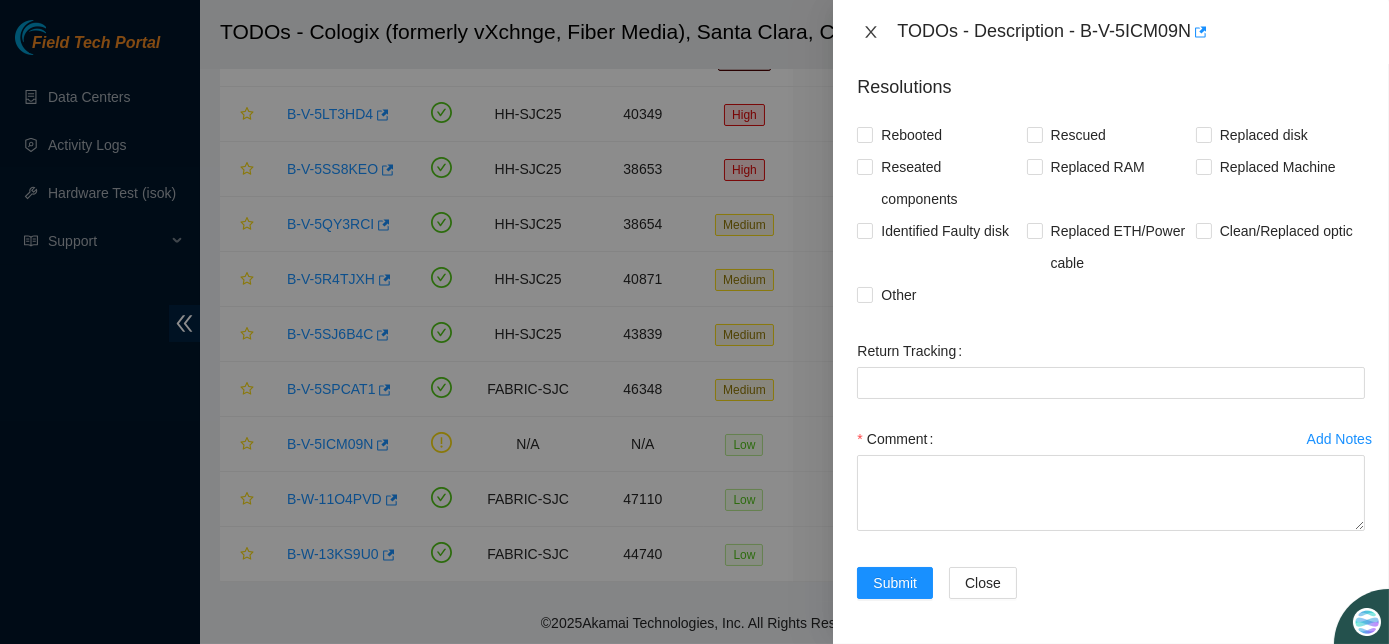 click 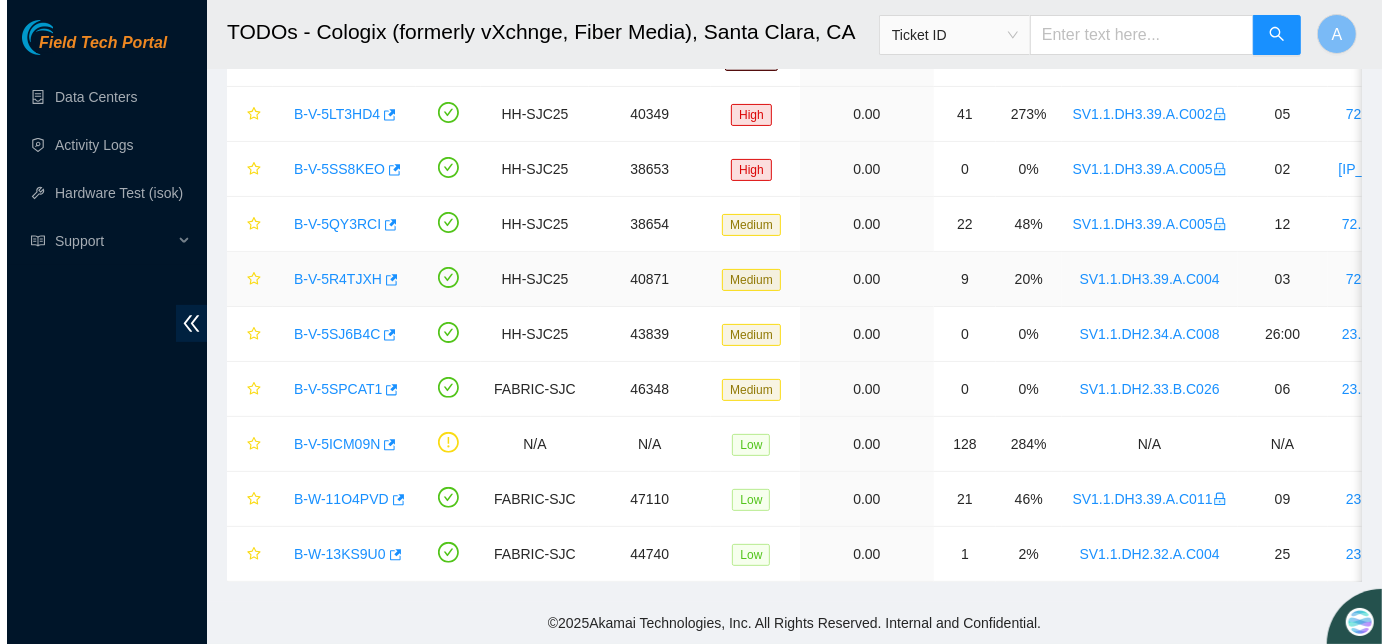 scroll, scrollTop: 536, scrollLeft: 0, axis: vertical 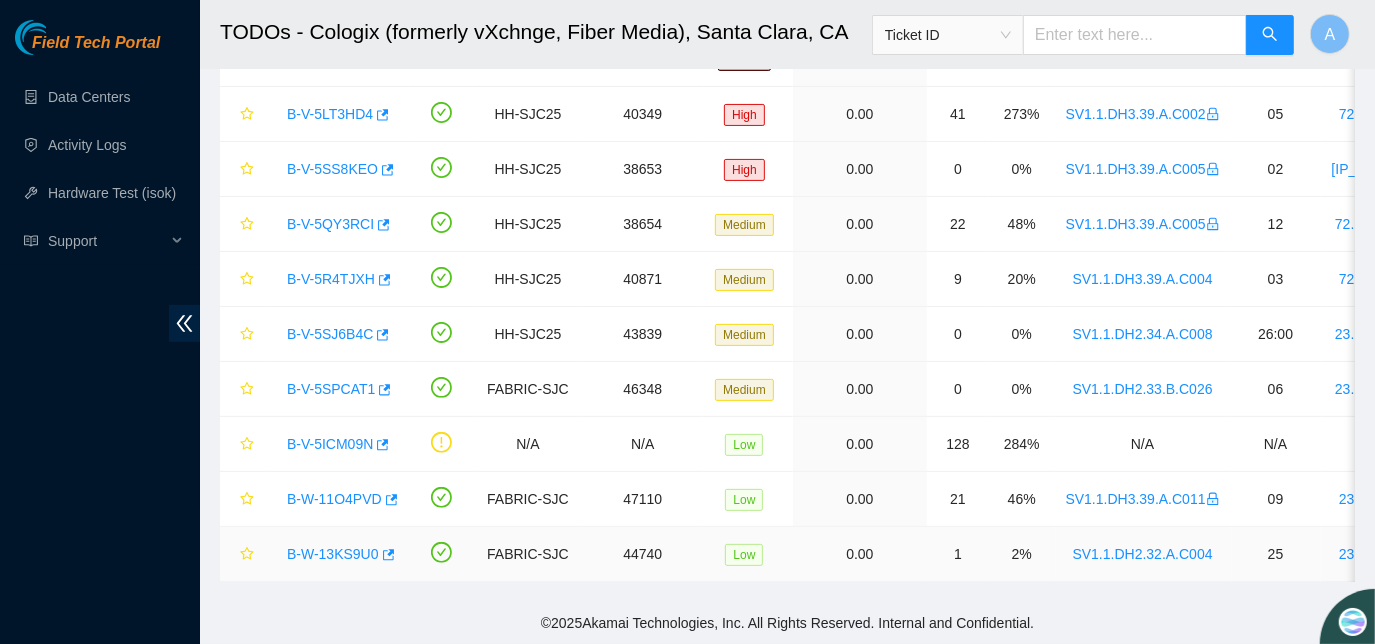 click on "B-W-13KS9U0" at bounding box center (333, 554) 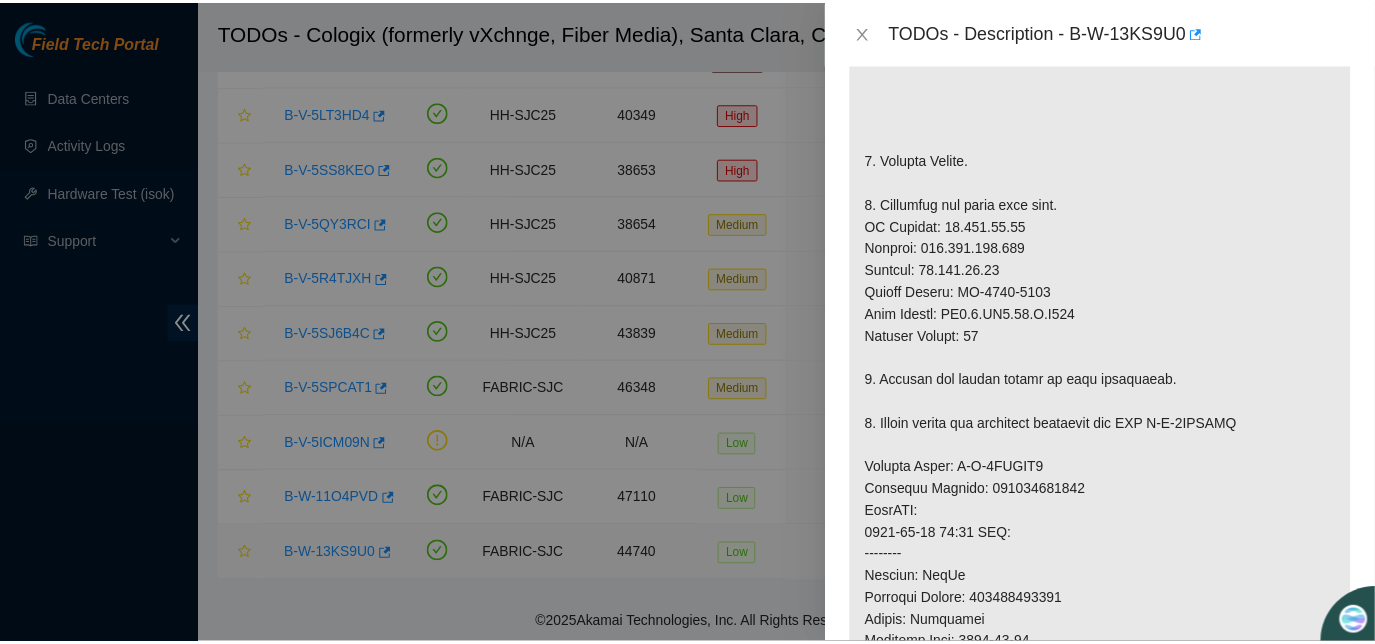 scroll, scrollTop: 1672, scrollLeft: 0, axis: vertical 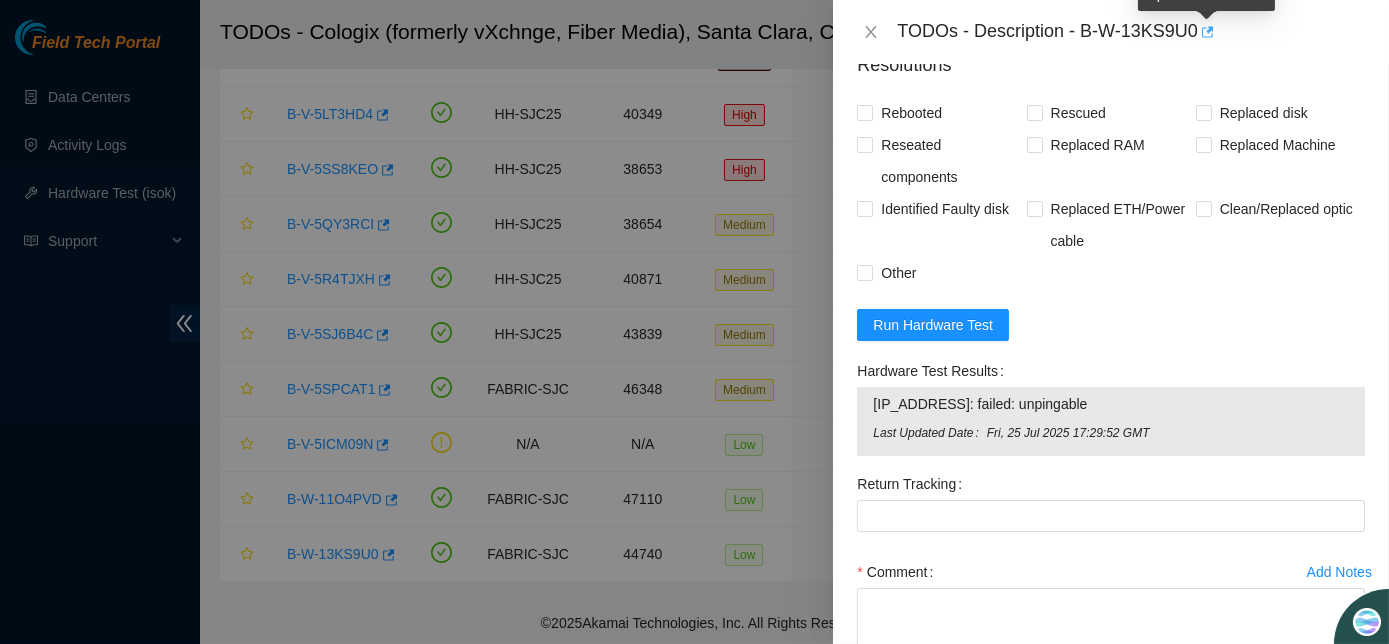 click at bounding box center (1206, 32) 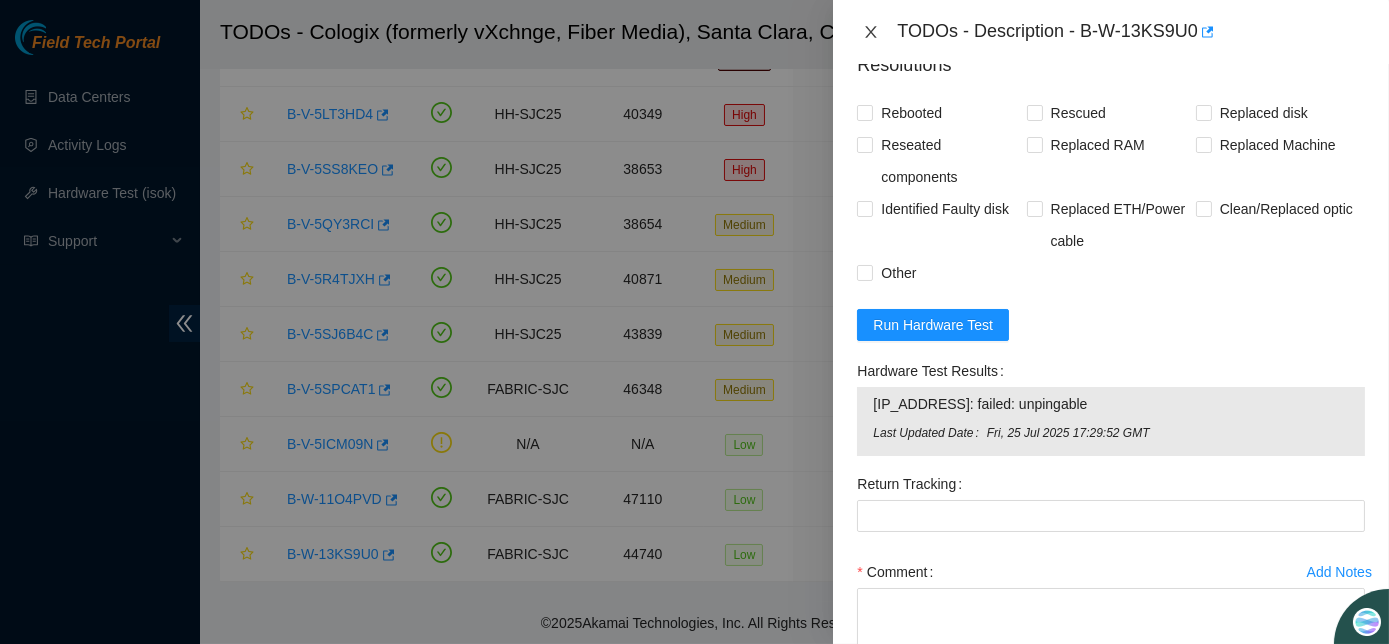 click 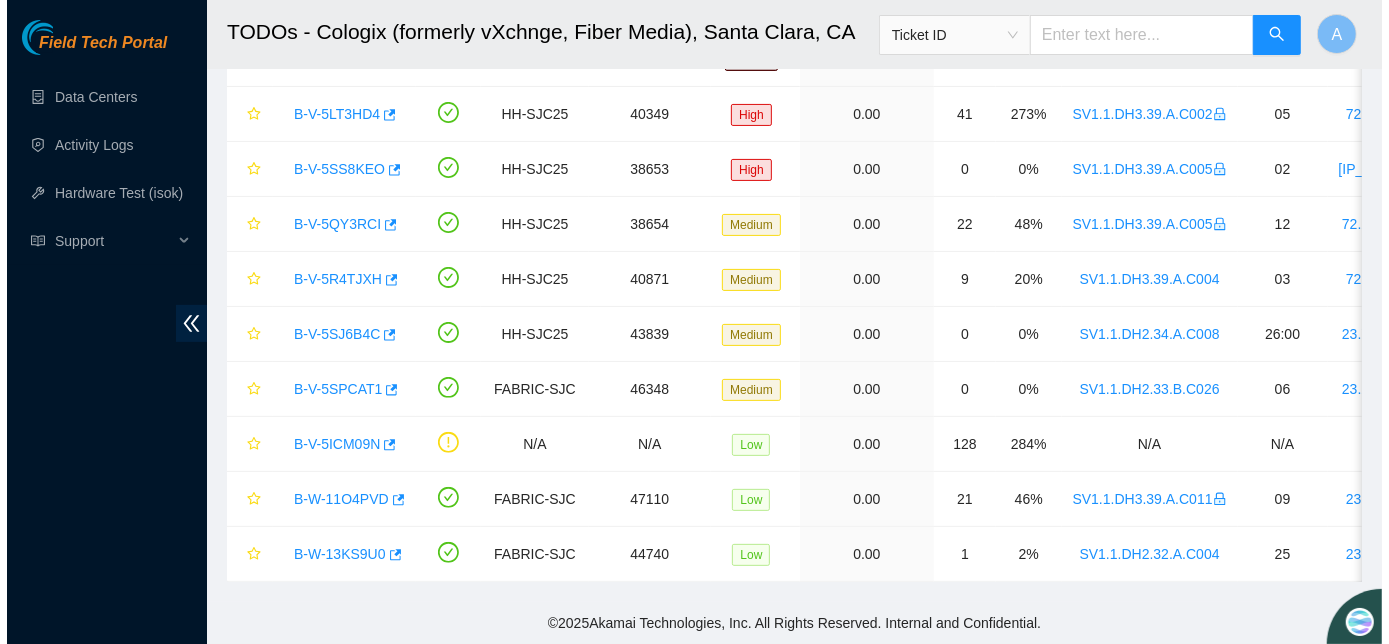 scroll, scrollTop: 536, scrollLeft: 0, axis: vertical 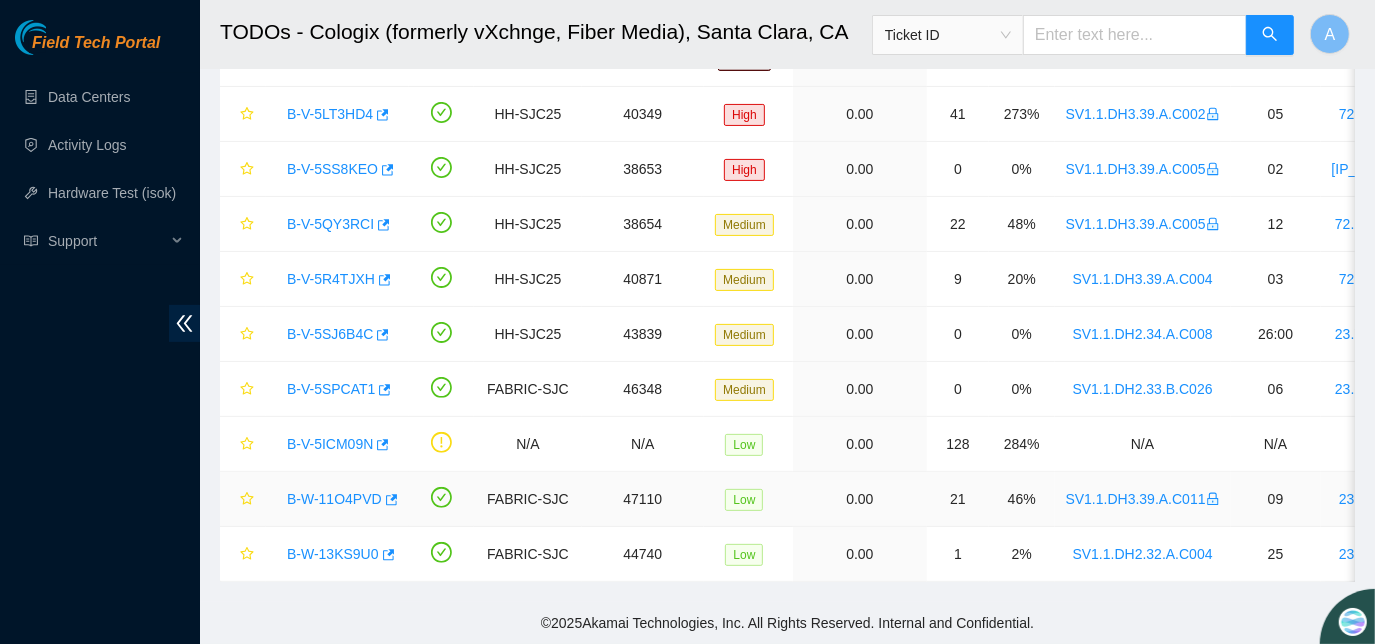 click on "B-W-11O4PVD" at bounding box center [334, 499] 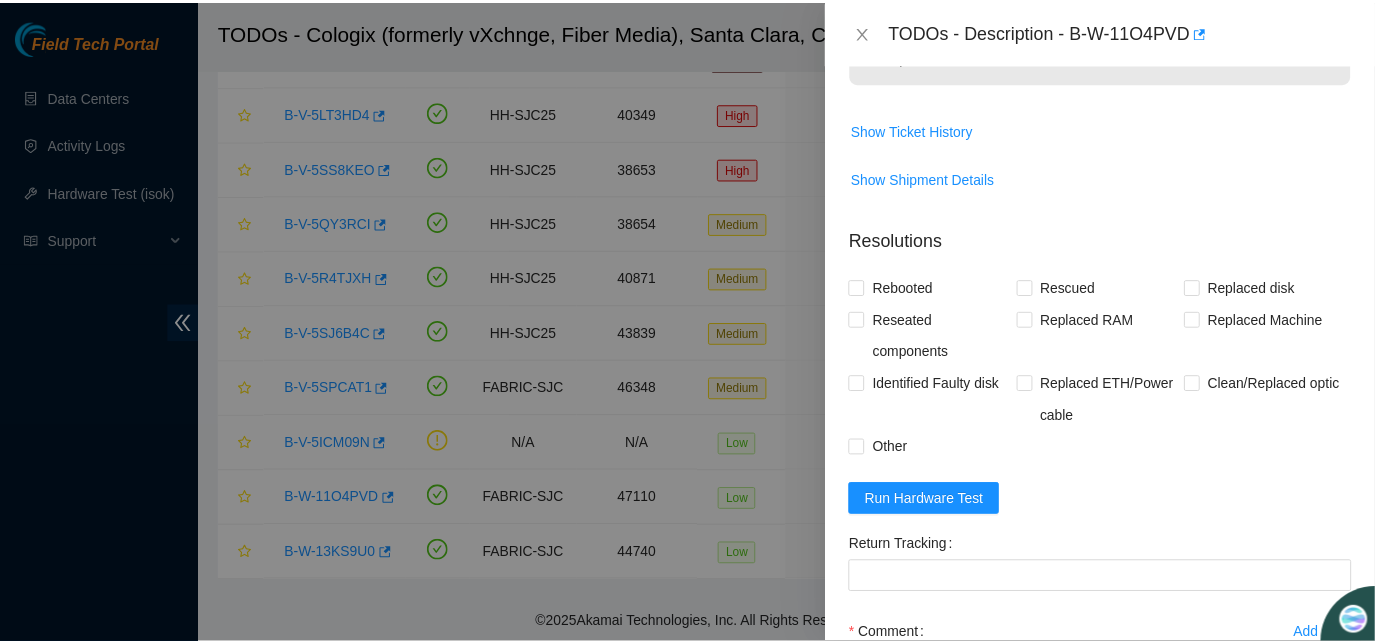 scroll, scrollTop: 690, scrollLeft: 0, axis: vertical 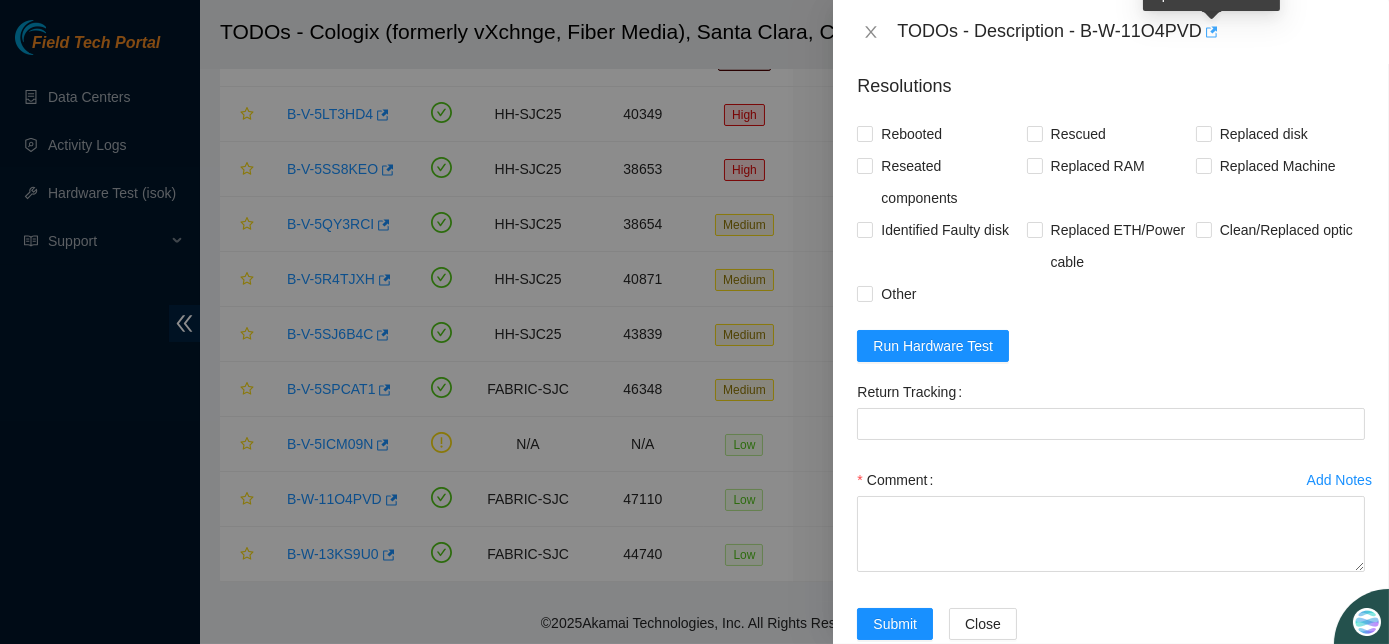 click 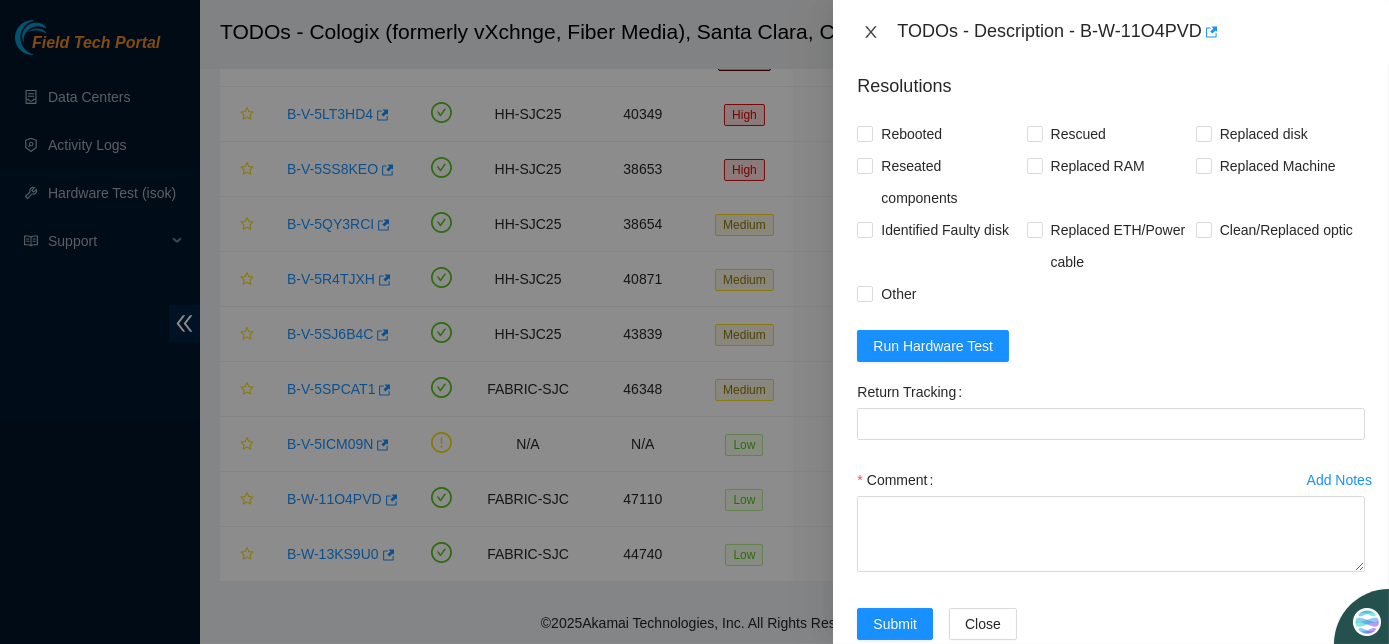 click at bounding box center (871, 32) 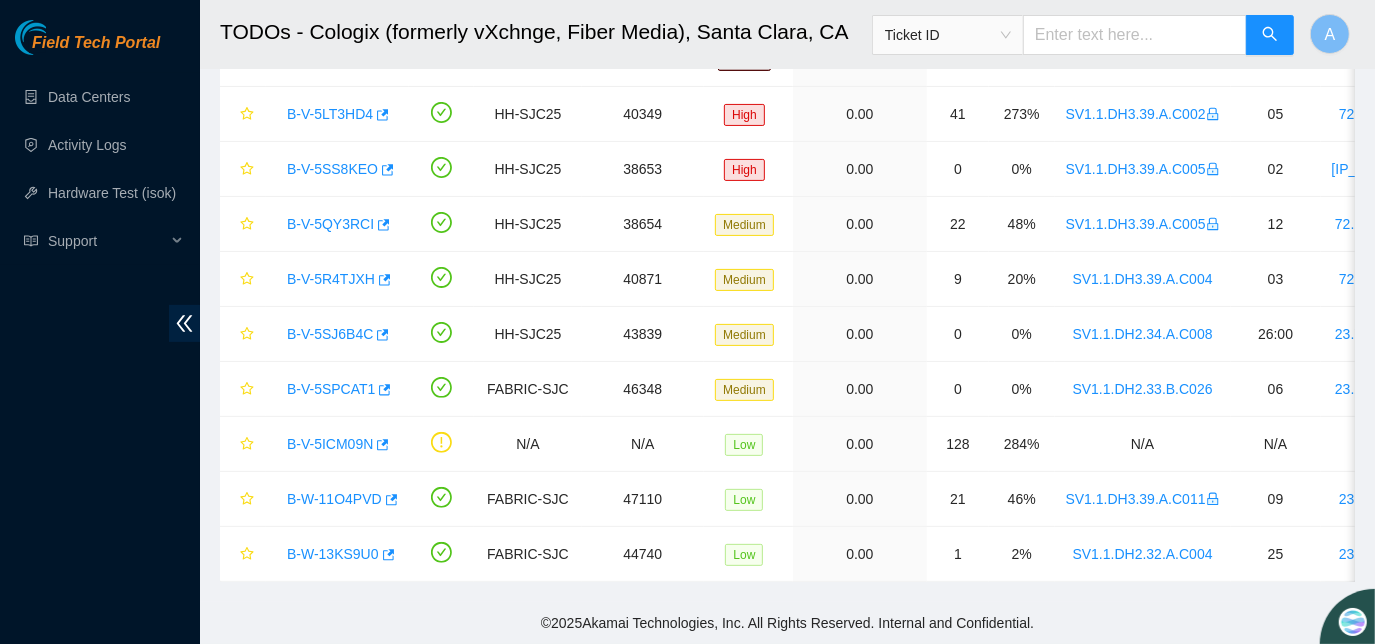 scroll, scrollTop: 536, scrollLeft: 0, axis: vertical 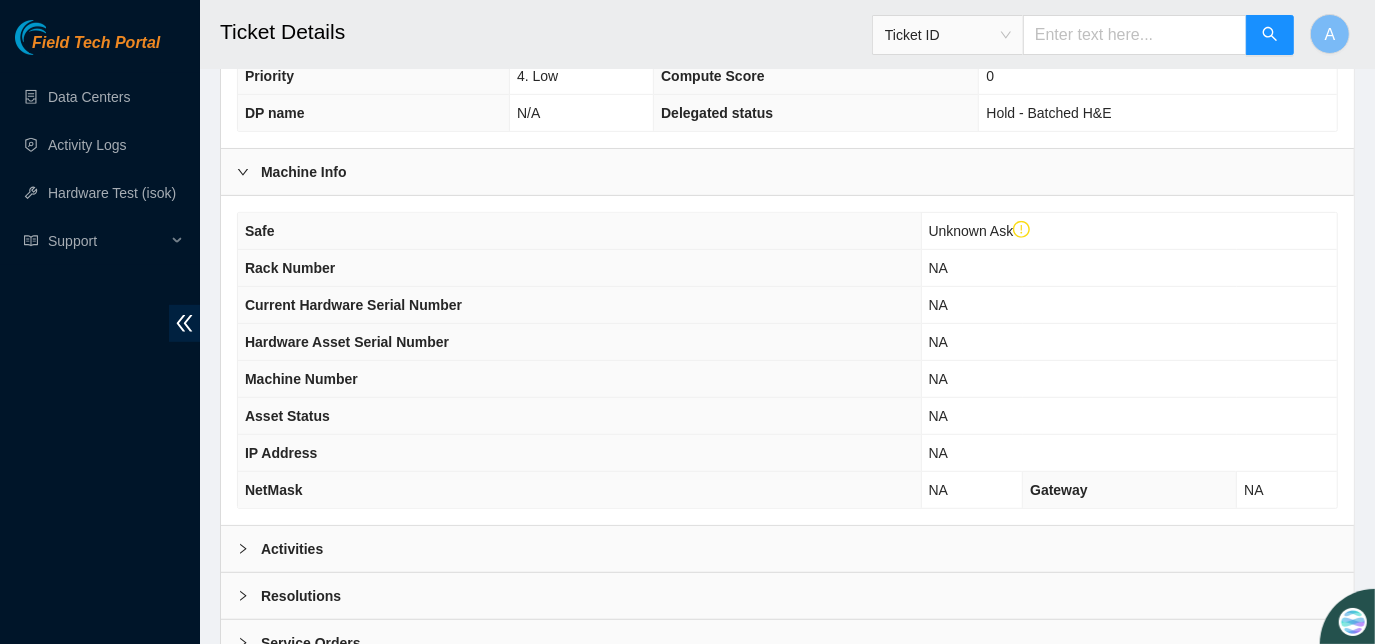 click on "Activities" at bounding box center [787, 549] 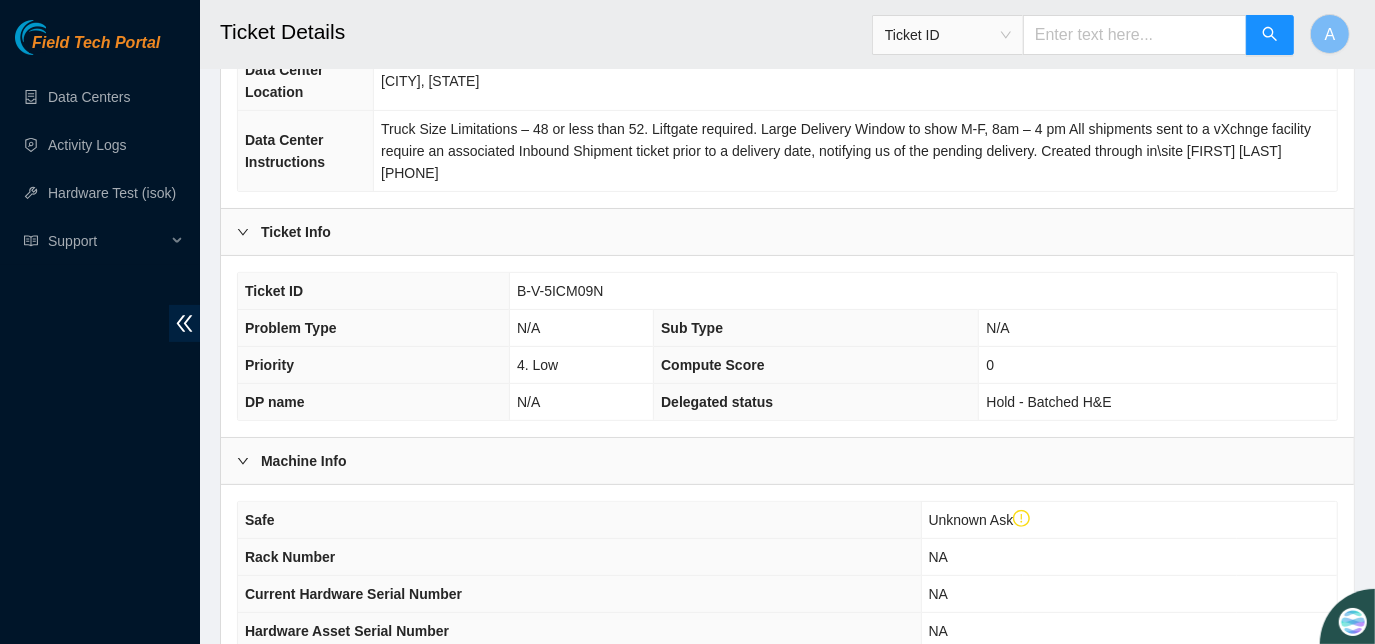 scroll, scrollTop: 242, scrollLeft: 0, axis: vertical 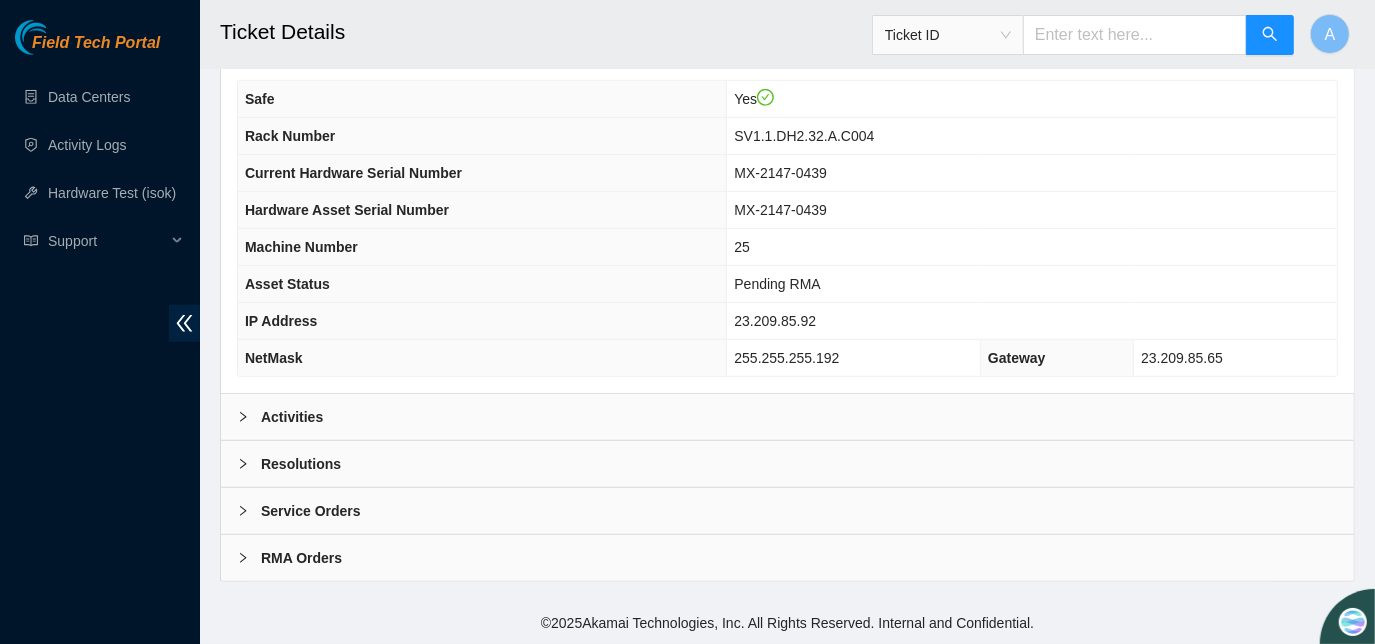 click on "Activities" at bounding box center [292, 417] 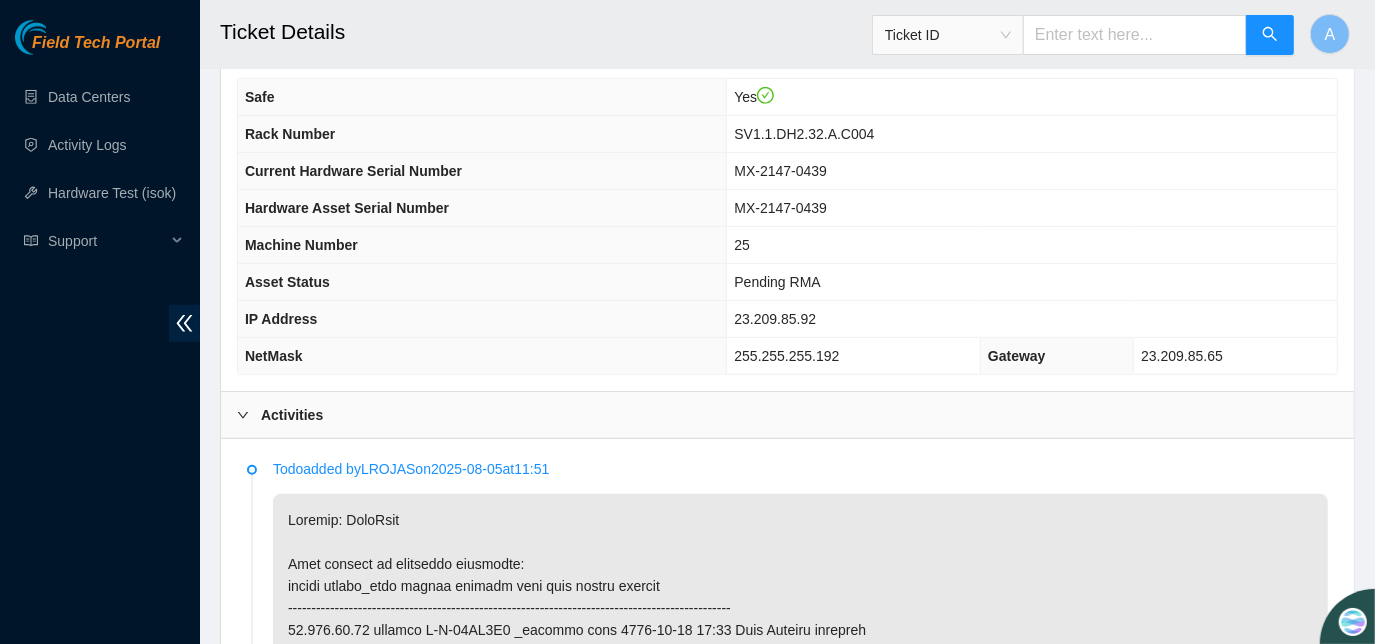 scroll, scrollTop: 114, scrollLeft: 0, axis: vertical 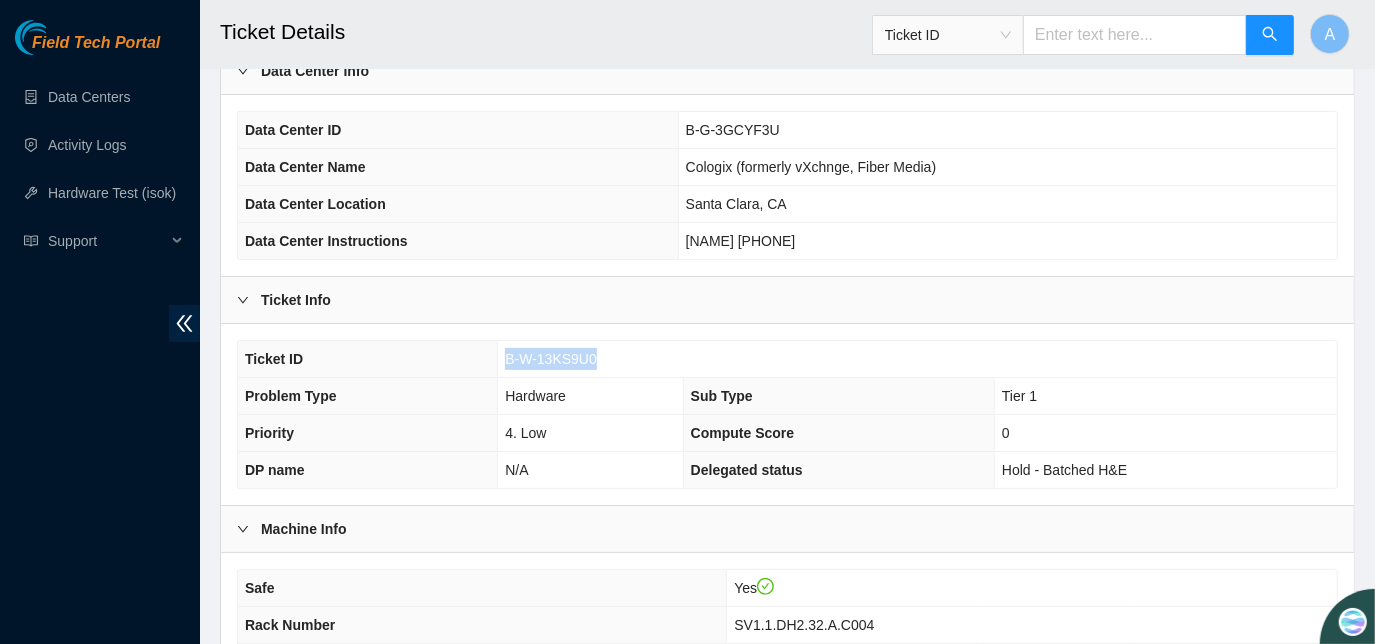 drag, startPoint x: 504, startPoint y: 445, endPoint x: 621, endPoint y: 461, distance: 118.08895 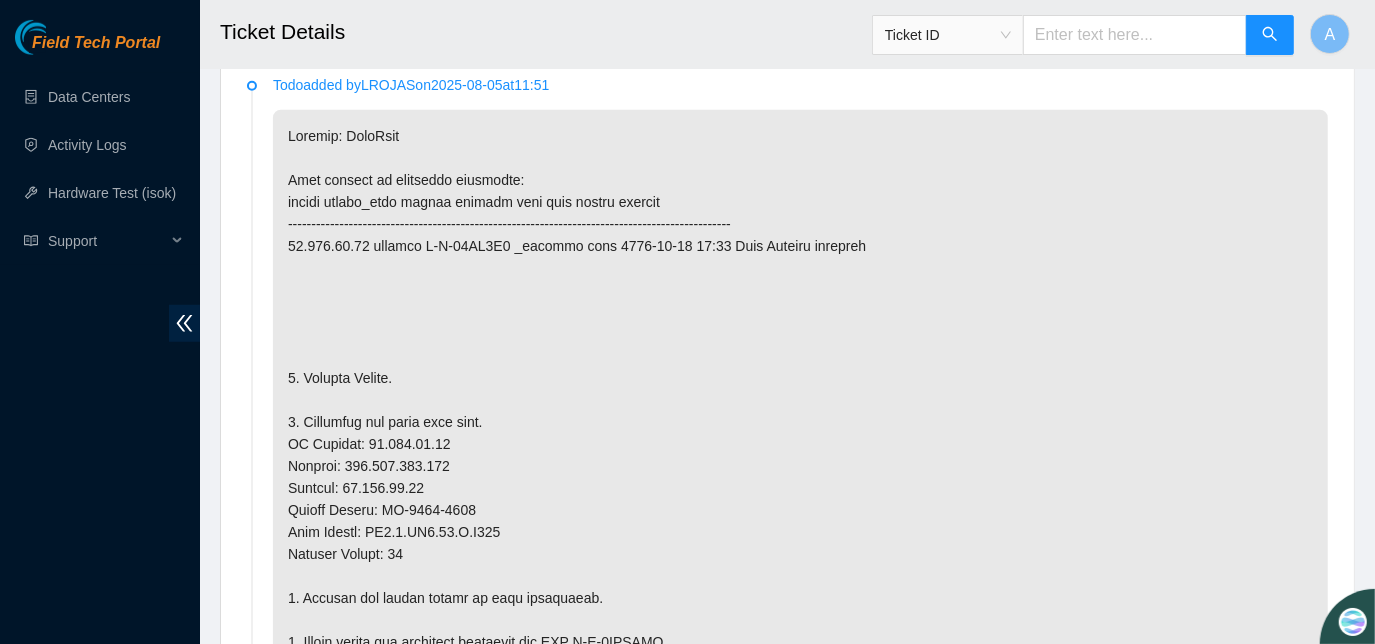 scroll, scrollTop: 983, scrollLeft: 0, axis: vertical 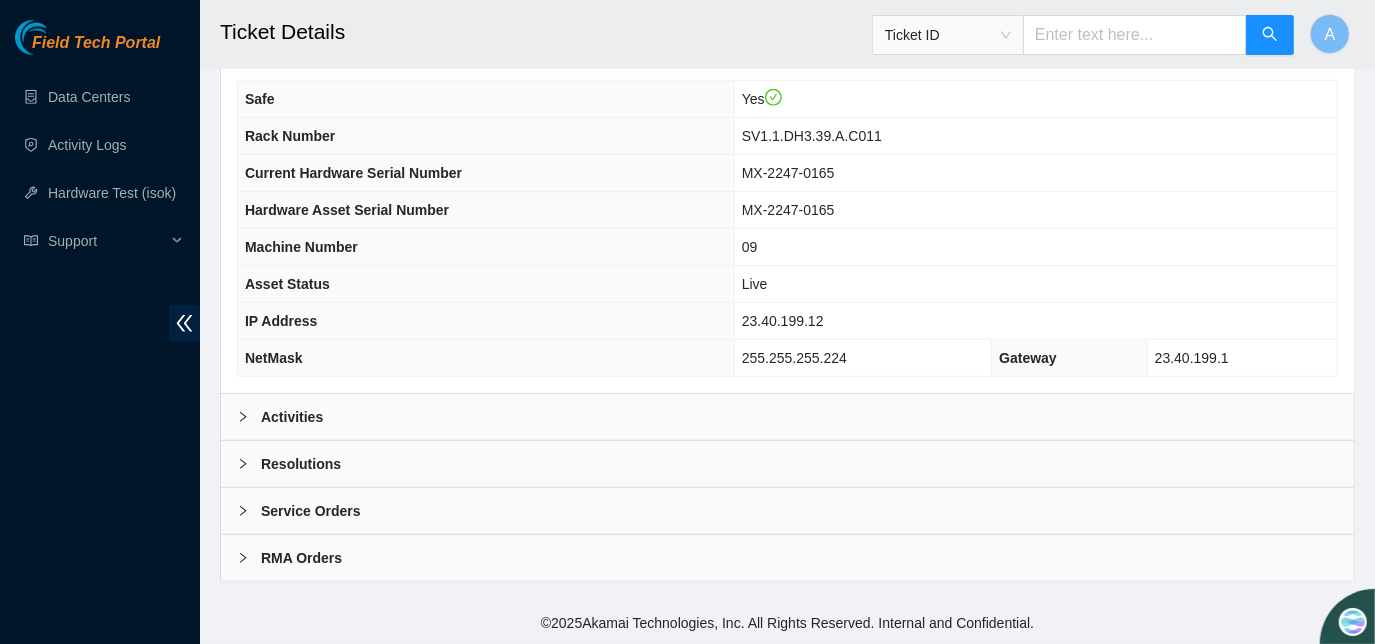 click on "Activities" at bounding box center [787, 417] 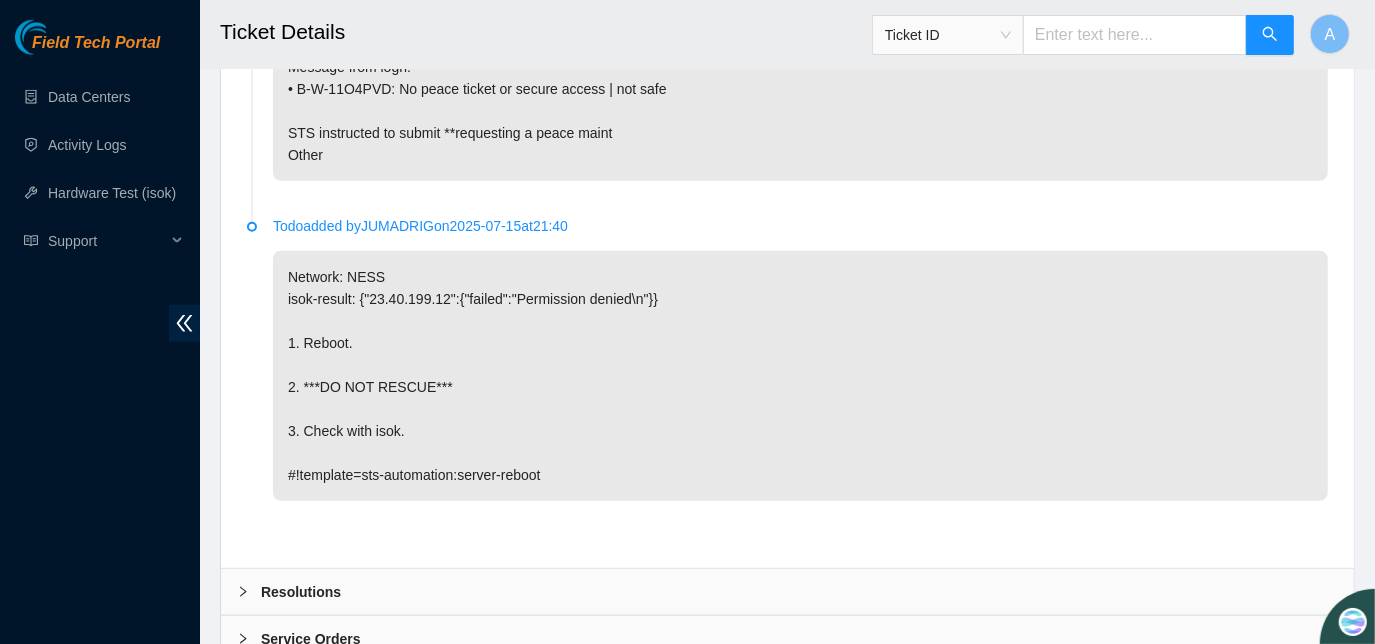 scroll, scrollTop: 1507, scrollLeft: 0, axis: vertical 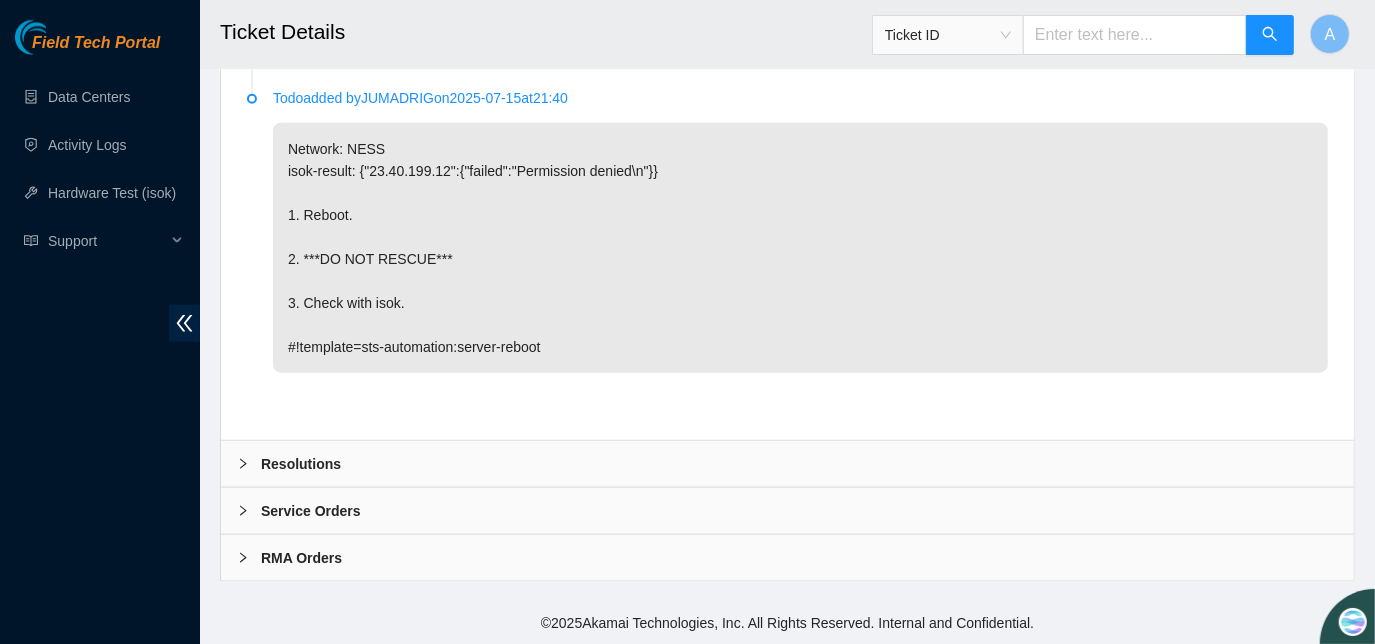 click on "Resolutions" at bounding box center [787, 464] 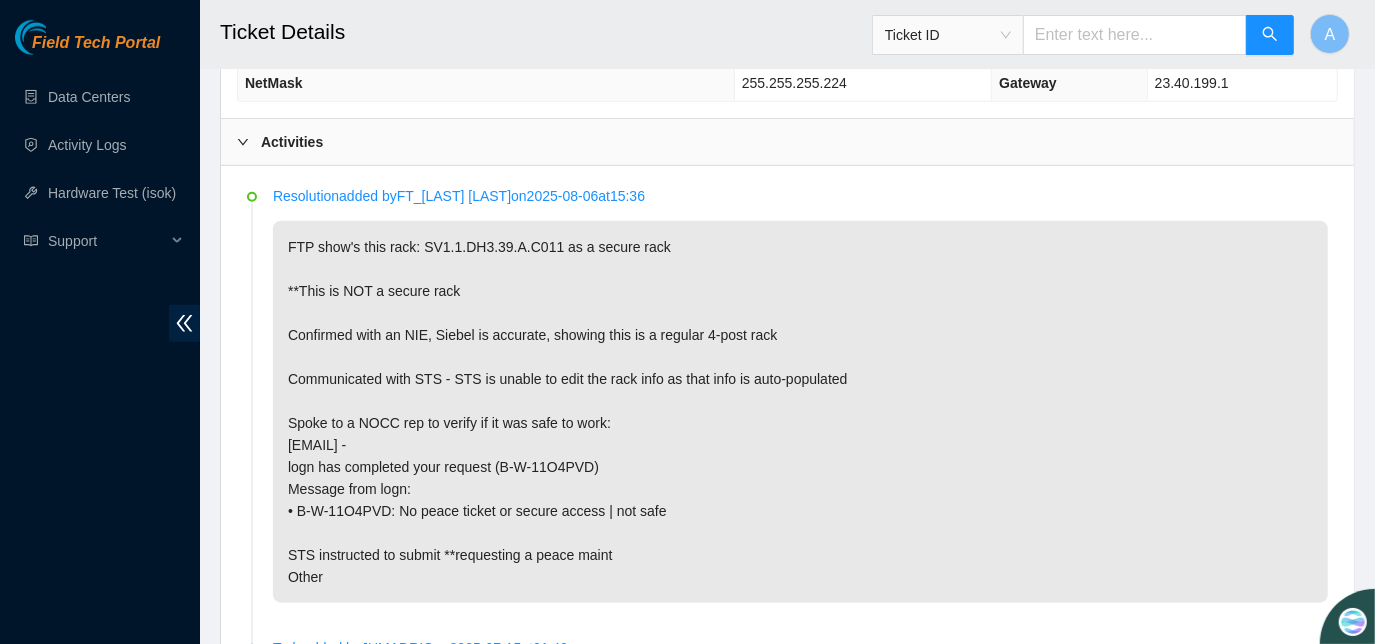 scroll, scrollTop: 757, scrollLeft: 0, axis: vertical 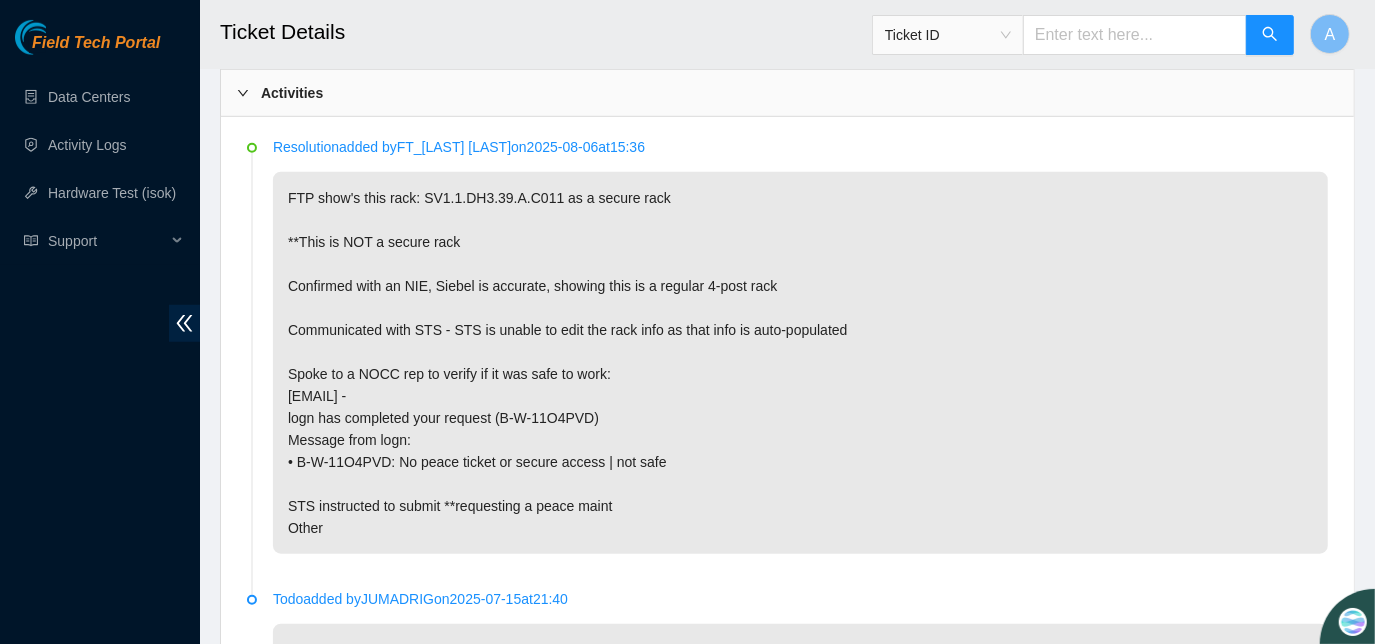 drag, startPoint x: 284, startPoint y: 490, endPoint x: 640, endPoint y: 532, distance: 358.46896 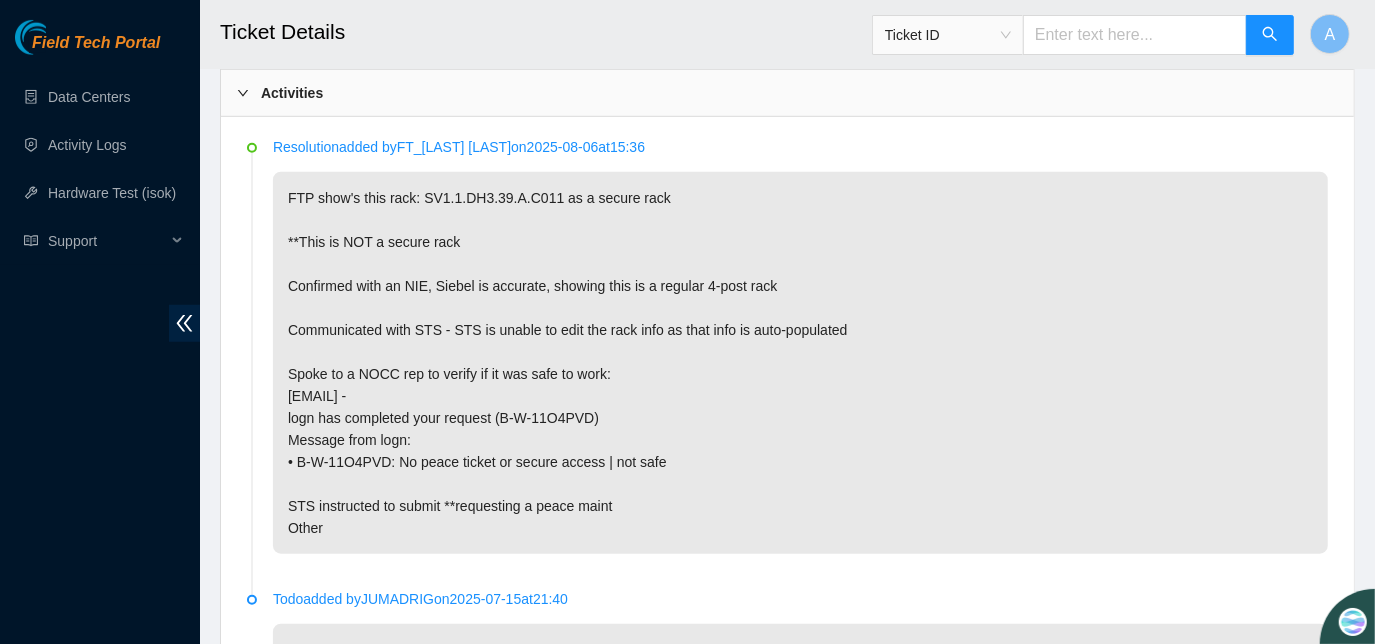 copy on "**This is NOT a secure rack
Confirmed with an NIE, Siebel is accurate, showing this is a regular 4-post rack
Communicated with STS - STS is unable to edit the rack info as that info is auto-populated
Spoke to a NOCC rep to verify if it was safe to work:
[EMAIL] -
logn has completed your request (B-W-11O4PVD)
Message from logn:
•	B-W-11O4PVD: No peace ticket or secure access | not safe
STS instructed to submit **requesting a peace maint
Other" 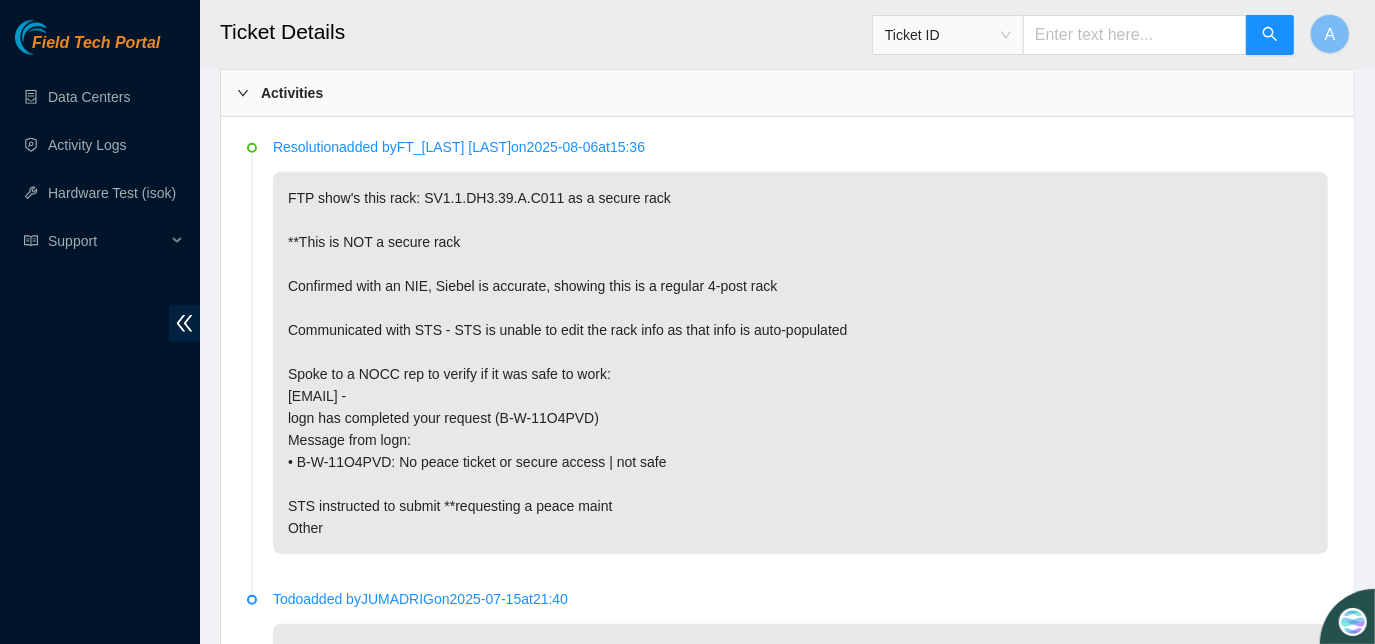 click on "FTP show's this rack: SV1.1.DH3.39.A.C011 as a secure rack
**This is NOT a secure rack
Confirmed with an NIE, Siebel is accurate, showing this is a regular 4-post rack
Communicated with STS - STS is unable to edit the rack info as that info is auto-populated
Spoke to a NOCC rep to verify if it was safe to work:
[EMAIL] -
logn has completed your request (B-W-11O4PVD)
Message from logn:
•	B-W-11O4PVD: No peace ticket or secure access | not safe
STS instructed to submit **requesting a peace maint
Other" at bounding box center (800, 363) 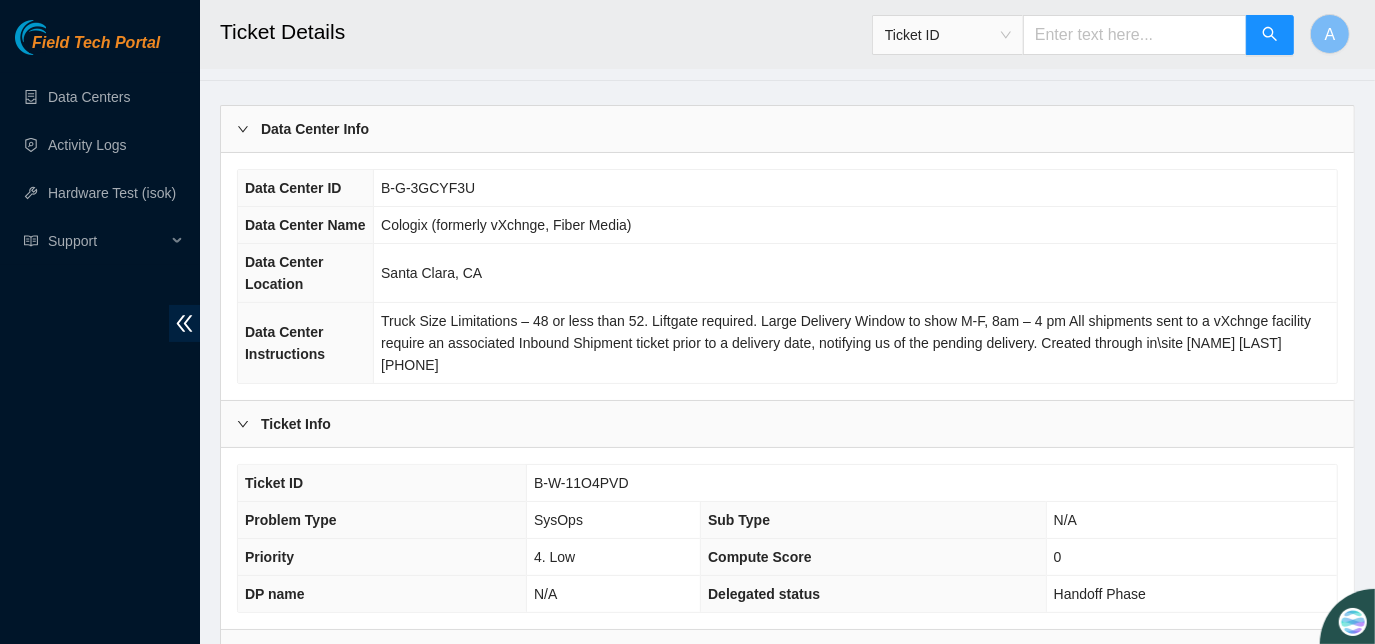 scroll, scrollTop: 0, scrollLeft: 0, axis: both 